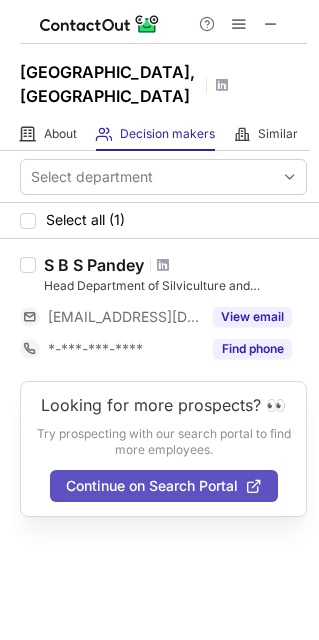 scroll, scrollTop: 0, scrollLeft: 0, axis: both 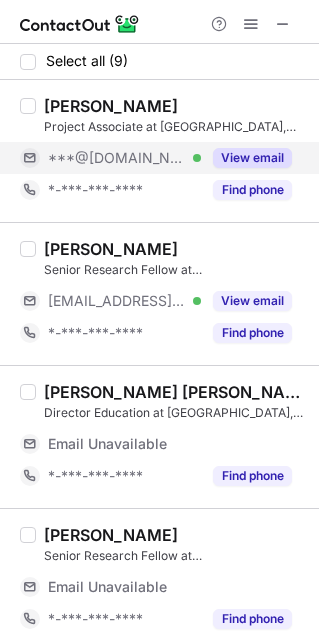 click on "View email" at bounding box center (252, 158) 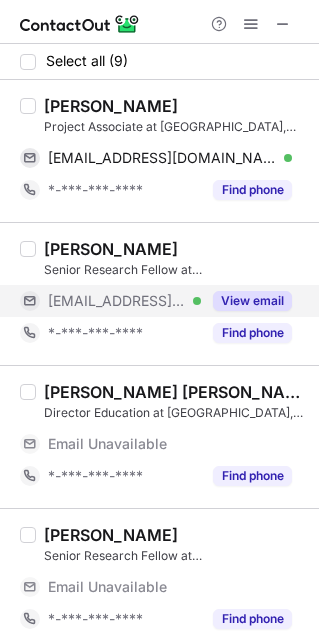 click on "View email" at bounding box center [252, 301] 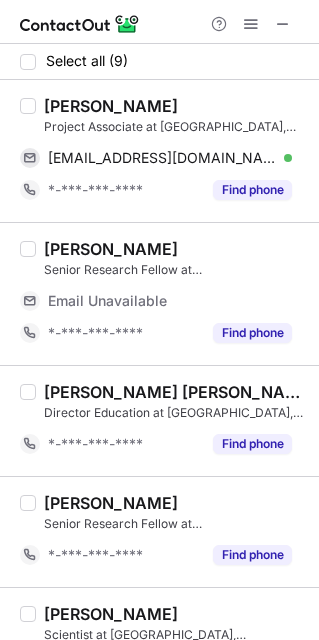 click on "Ajay Sharma" at bounding box center (111, 106) 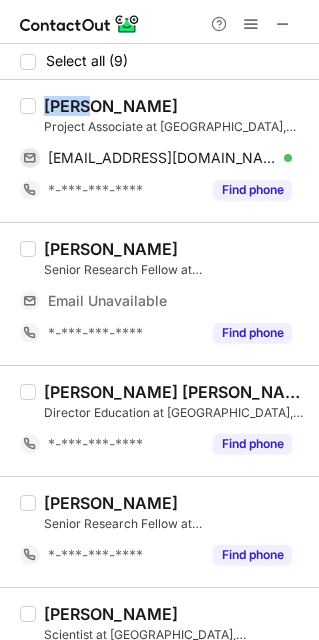 click on "Ajay Sharma" at bounding box center (111, 106) 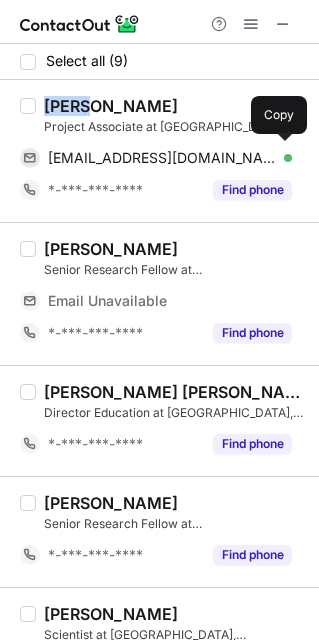copy on "Ajay" 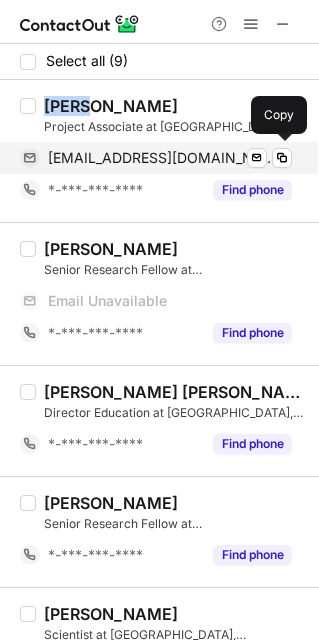 drag, startPoint x: 162, startPoint y: 155, endPoint x: 294, endPoint y: 390, distance: 269.5348 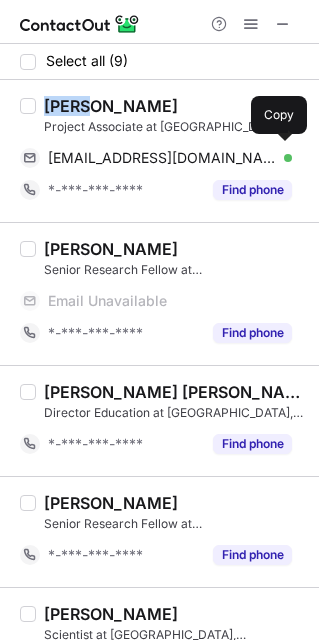 click on "ajays4222334@gmail.com" at bounding box center (162, 158) 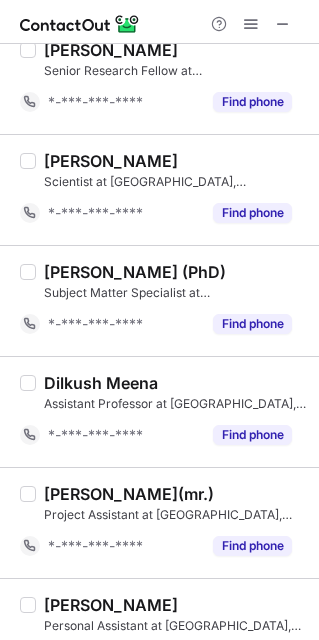 scroll, scrollTop: 472, scrollLeft: 0, axis: vertical 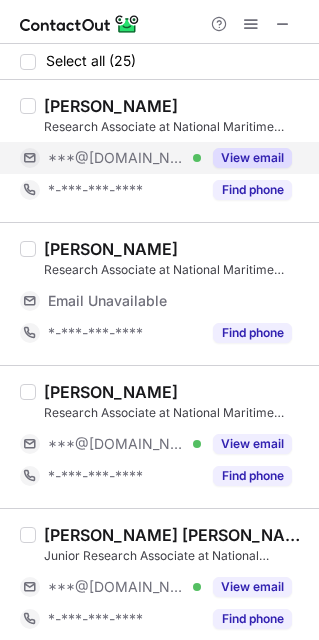 click on "View email" at bounding box center [252, 158] 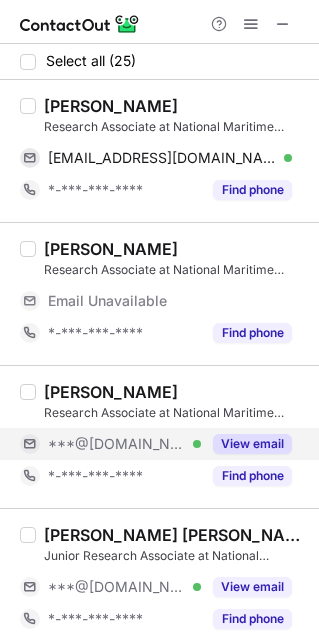 click on "View email" at bounding box center (252, 444) 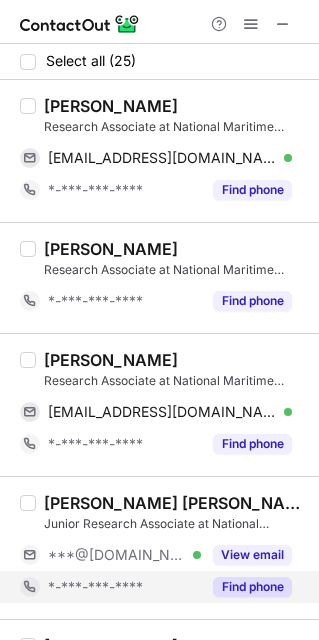 click on "Find phone" at bounding box center (252, 587) 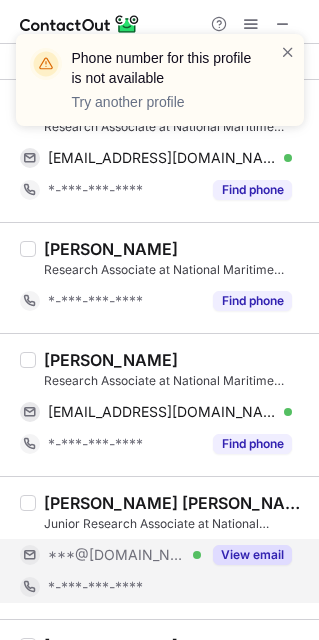 click on "View email" at bounding box center (252, 555) 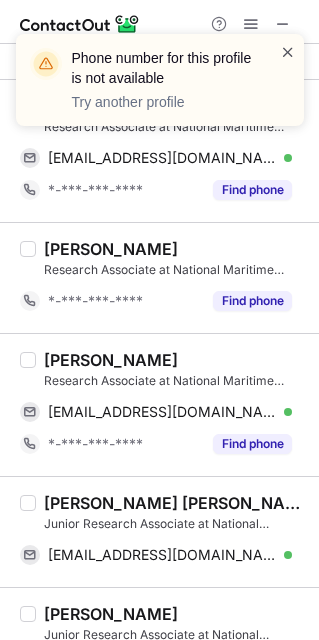 click at bounding box center (288, 52) 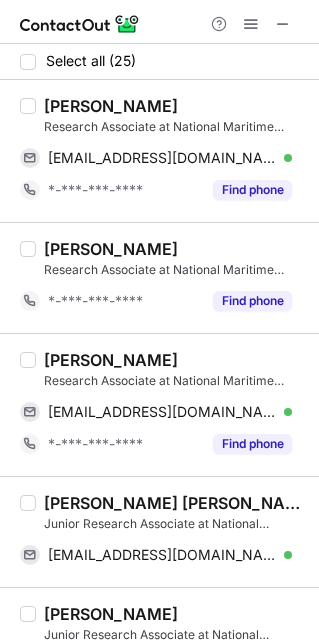 click on "Rishika Mishra" at bounding box center [111, 106] 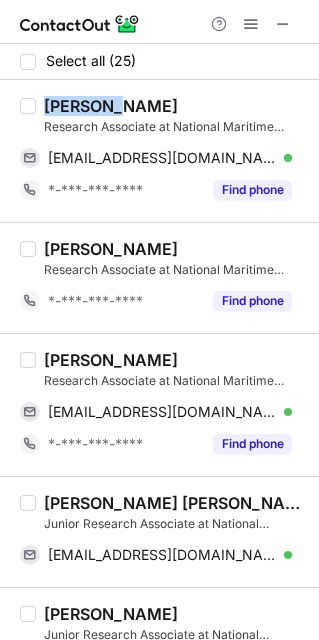 click on "Rishika Mishra" at bounding box center (111, 106) 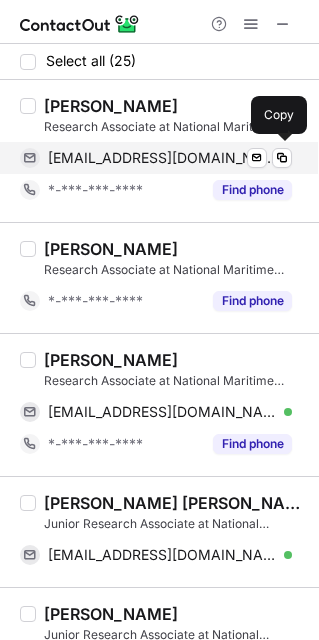 click on "rishikarisi16@gmail.com" at bounding box center [162, 158] 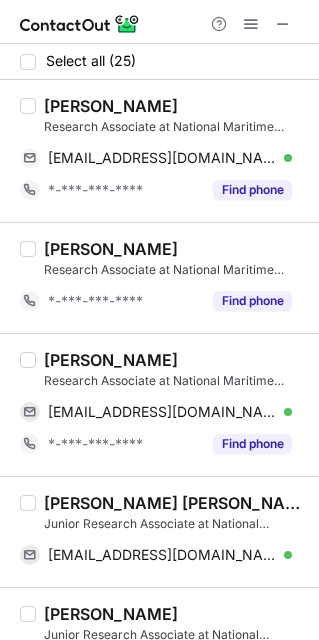 click on "Kripa Anand" at bounding box center [111, 360] 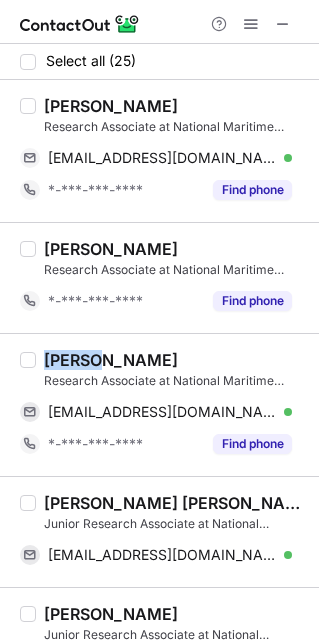 click on "Kripa Anand" at bounding box center (111, 360) 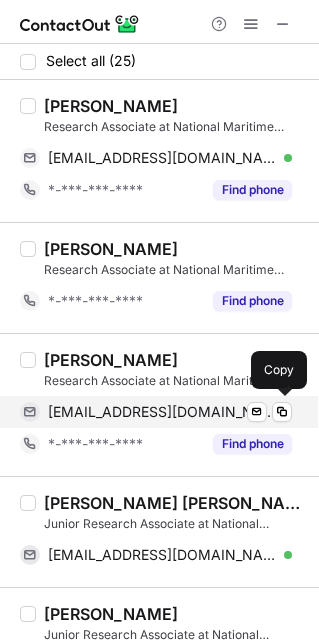 click on "kripaanand105@gmail.com" at bounding box center (162, 412) 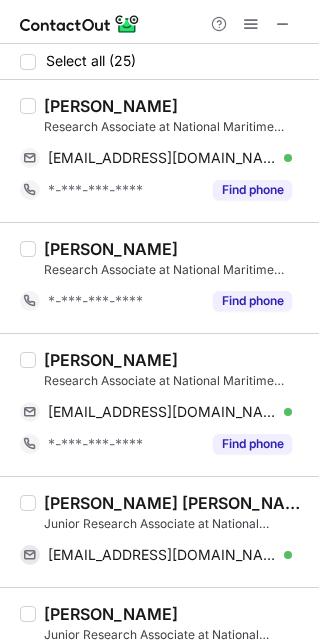 click on "Arijita Sinha Roy" at bounding box center (175, 503) 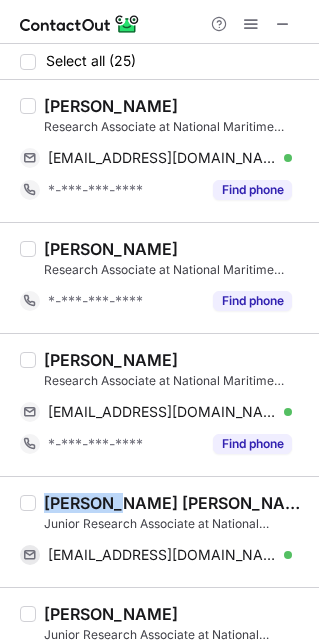 click on "Arijita Sinha Roy" at bounding box center (175, 503) 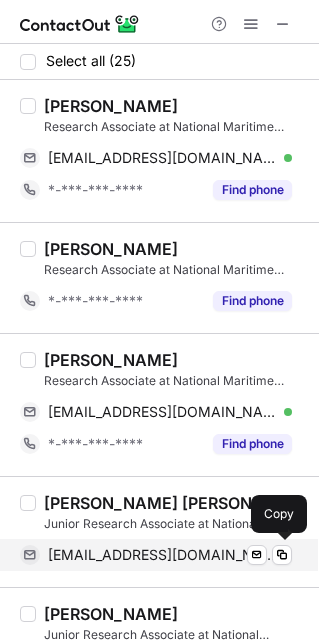 click on "arijitasinharoy@gmail.com" at bounding box center [162, 555] 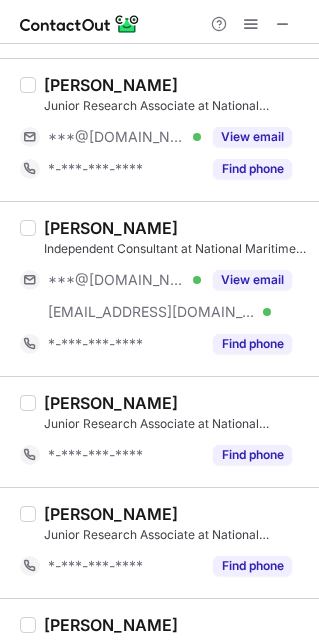 scroll, scrollTop: 546, scrollLeft: 0, axis: vertical 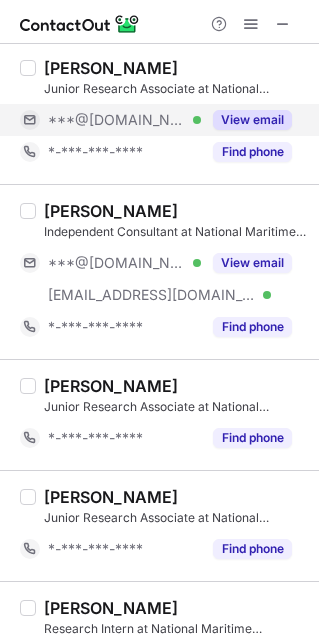 click on "View email" at bounding box center [252, 120] 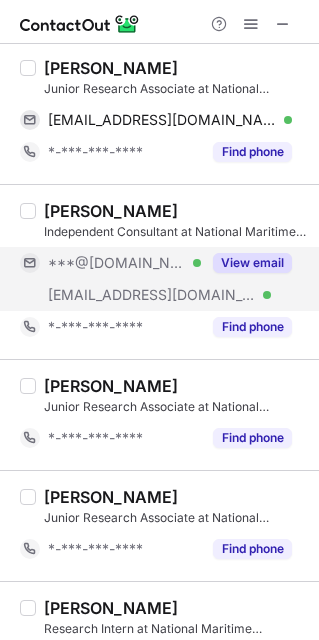 click on "View email" at bounding box center (252, 263) 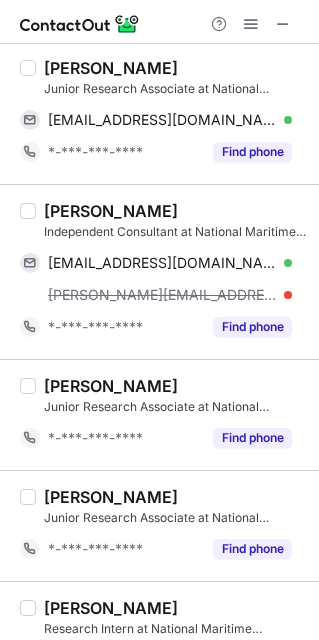 click on "Tariq Ahmad" at bounding box center (111, 68) 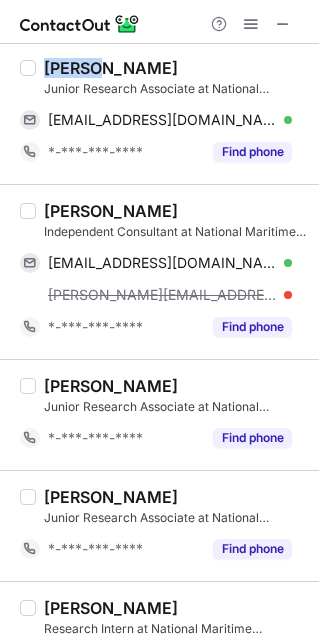 click on "Tariq Ahmad" at bounding box center [111, 68] 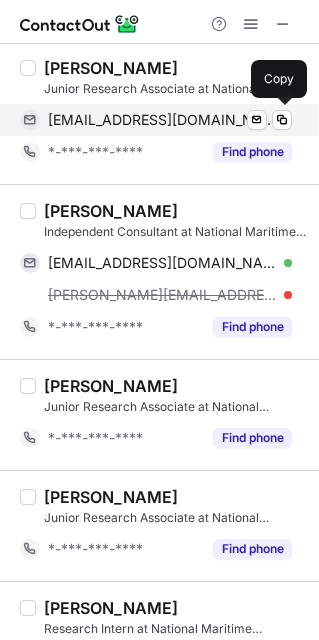 click on "tariqahmad0403@gmail.com Verified Send email Copy" at bounding box center (156, 120) 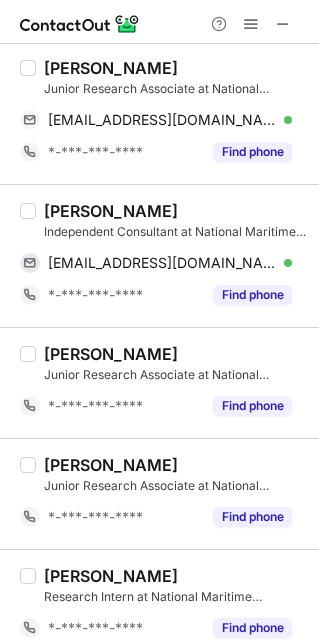 click on "Karishma Chauhan" at bounding box center (111, 211) 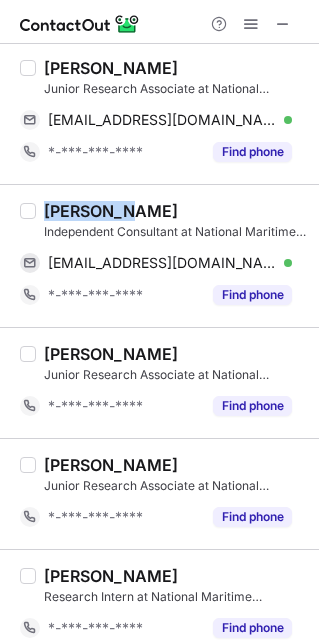 click on "Karishma Chauhan" at bounding box center [111, 211] 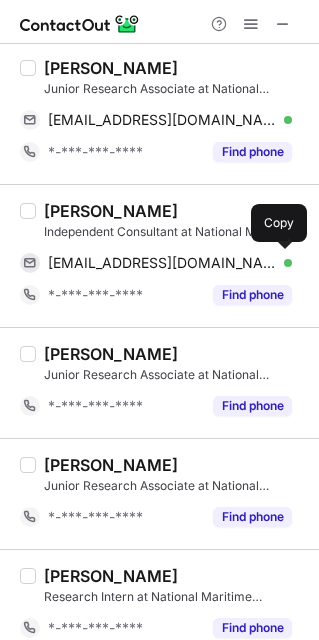 drag, startPoint x: 169, startPoint y: 261, endPoint x: 318, endPoint y: 287, distance: 151.25145 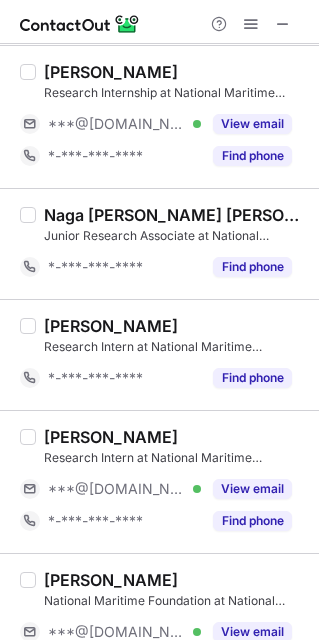 scroll, scrollTop: 1162, scrollLeft: 0, axis: vertical 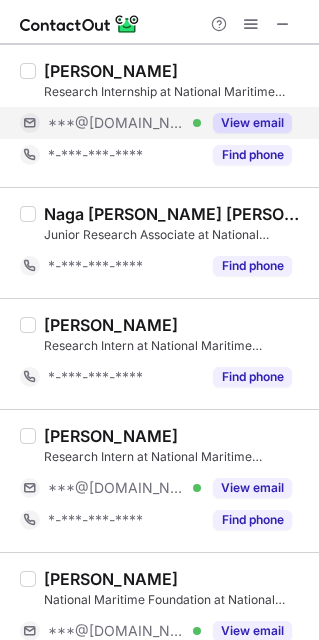 click on "View email" at bounding box center (252, 123) 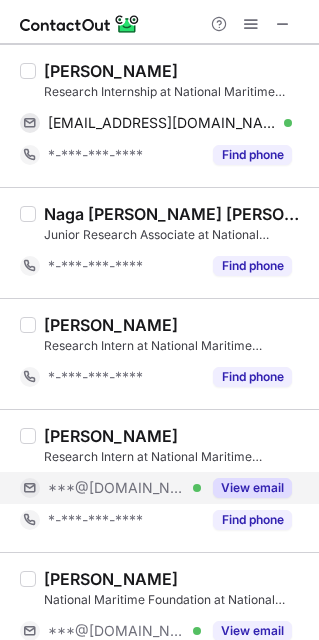 click on "View email" at bounding box center (252, 488) 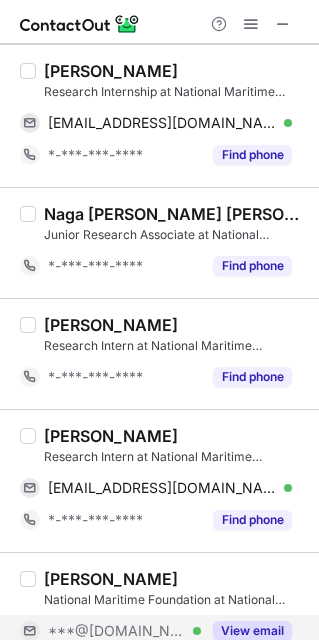 click on "View email" at bounding box center [252, 631] 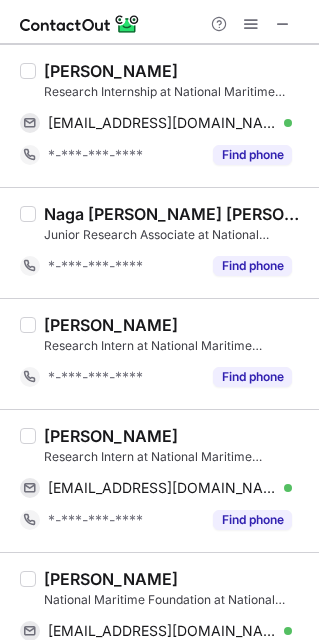 click on "PRANAV SINGH" at bounding box center [111, 71] 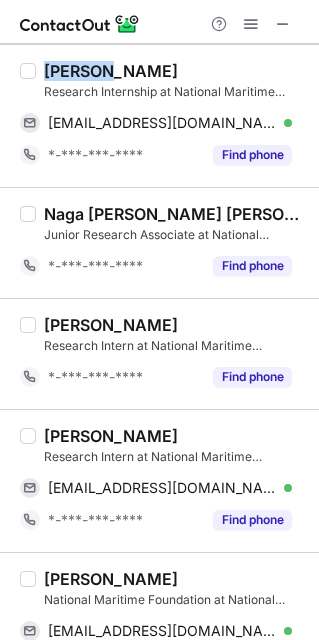 click on "PRANAV SINGH" at bounding box center (111, 71) 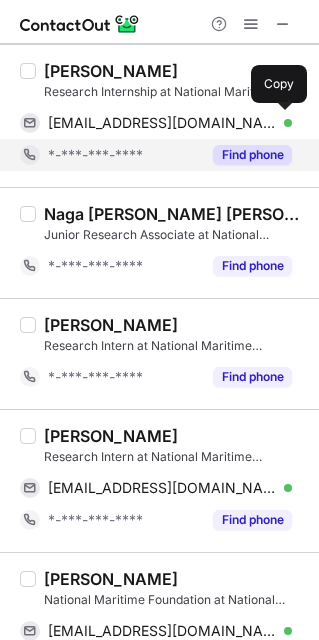 drag, startPoint x: 144, startPoint y: 132, endPoint x: 166, endPoint y: 149, distance: 27.802877 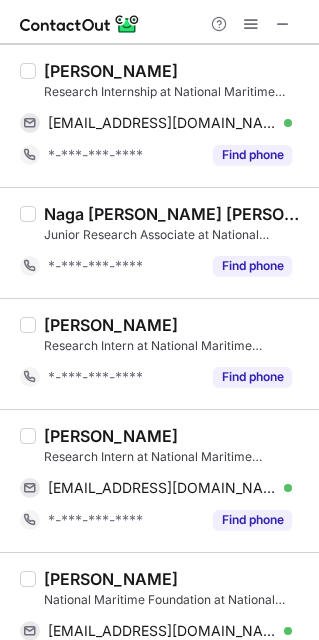 click on "Jaskirat Gujral" at bounding box center (111, 436) 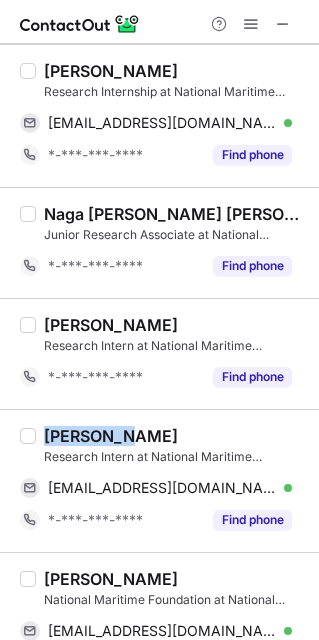 click on "Jaskirat Gujral" at bounding box center [111, 436] 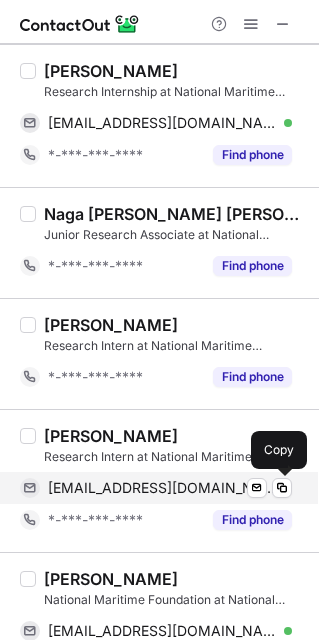 click on "jaskiratgujraldec@gmail.com" at bounding box center (162, 488) 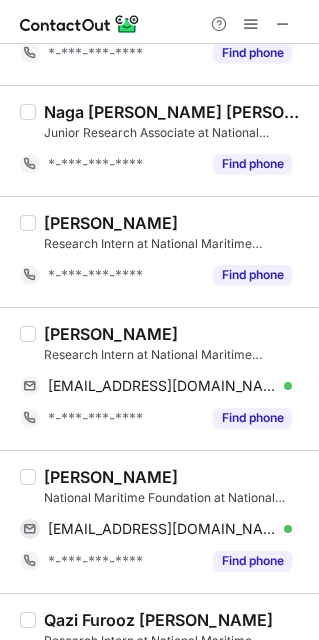 scroll, scrollTop: 1270, scrollLeft: 0, axis: vertical 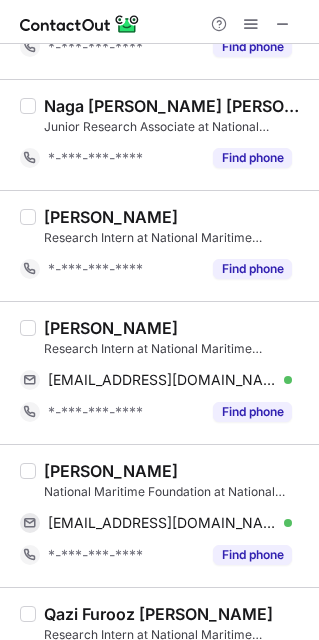 click on "Mohd Amir" at bounding box center [111, 471] 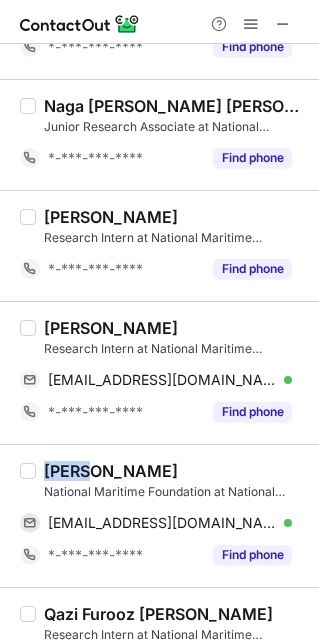 click on "Mohd Amir" at bounding box center [111, 471] 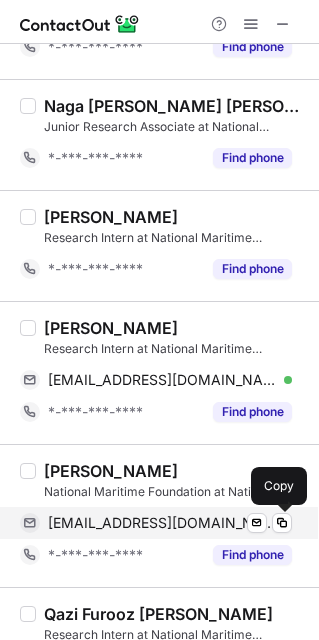 click on "mohdamir8921@gmail.com" at bounding box center (162, 523) 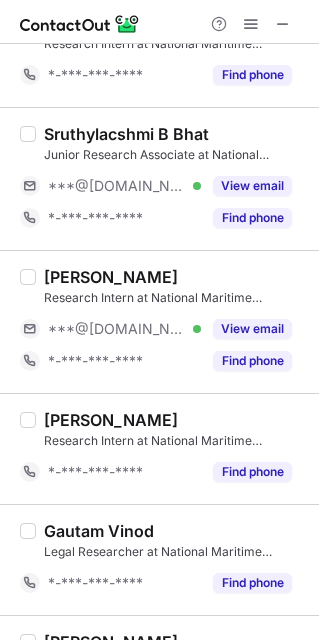 scroll, scrollTop: 2377, scrollLeft: 0, axis: vertical 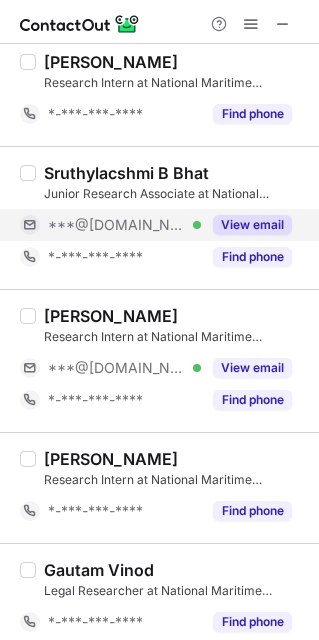 click on "View email" at bounding box center (252, 225) 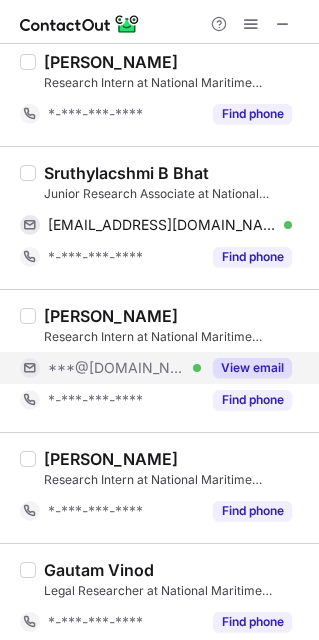 click on "View email" at bounding box center (252, 368) 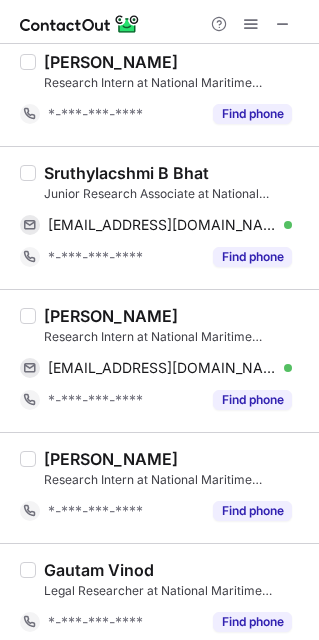 click on "Sruthylacshmi B Bhat" at bounding box center [126, 173] 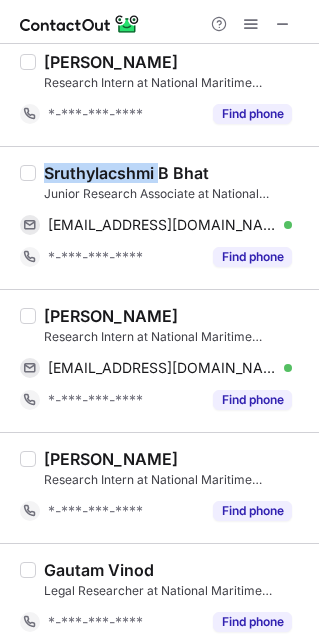 click on "Sruthylacshmi B Bhat" at bounding box center (126, 173) 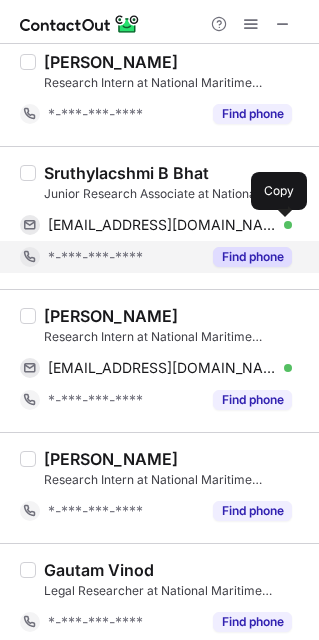 drag, startPoint x: 144, startPoint y: 239, endPoint x: 180, endPoint y: 279, distance: 53.814495 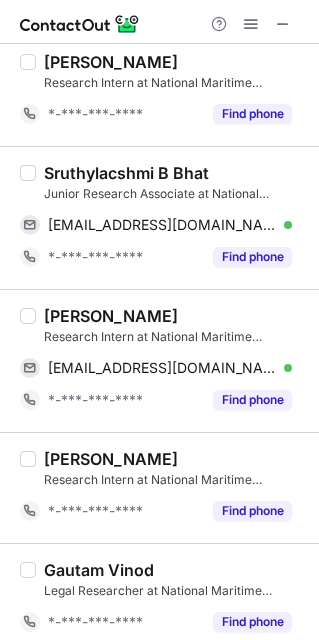 click on "Mrinalini Nair" at bounding box center [111, 316] 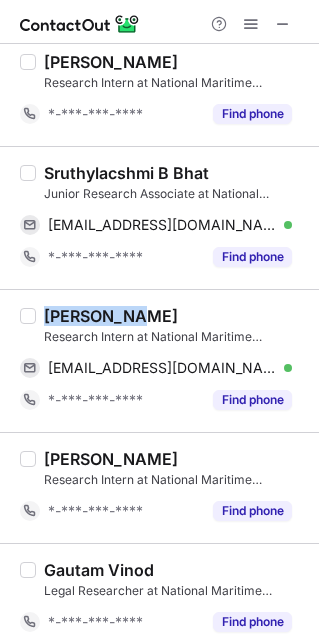 click on "Mrinalini Nair" at bounding box center (111, 316) 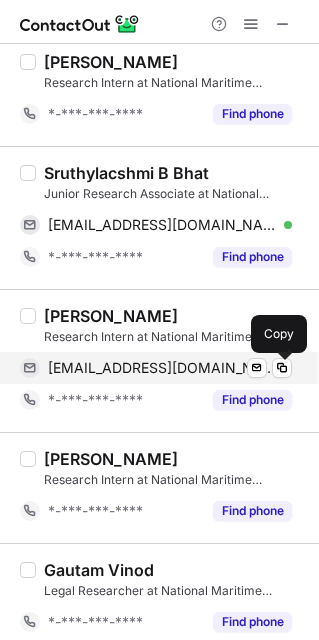 click on "mrinalininair4@gmail.com" at bounding box center [162, 368] 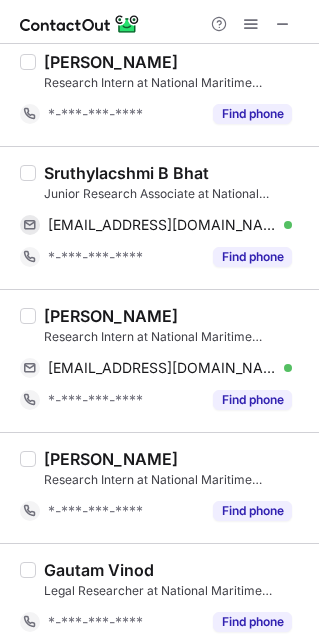 click on "Sonali Talreja Research Intern at National Maritime Foundation- NMF *-***-***-**** Find phone" at bounding box center (159, 487) 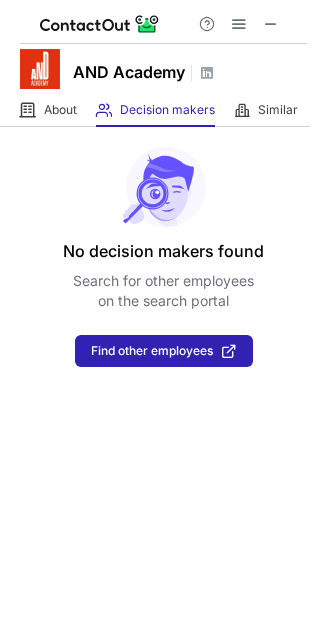 scroll, scrollTop: 0, scrollLeft: 0, axis: both 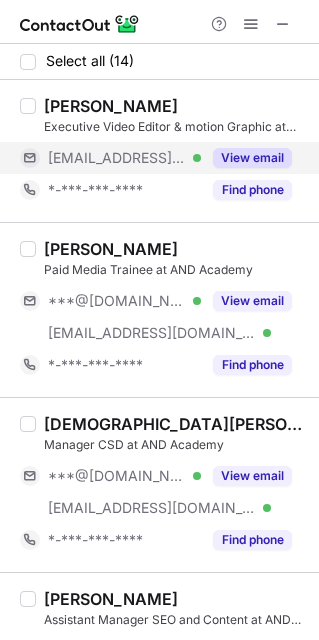 click on "View email" at bounding box center [252, 158] 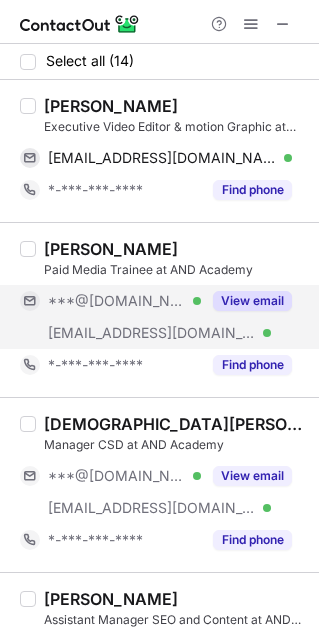 click on "View email" at bounding box center (252, 301) 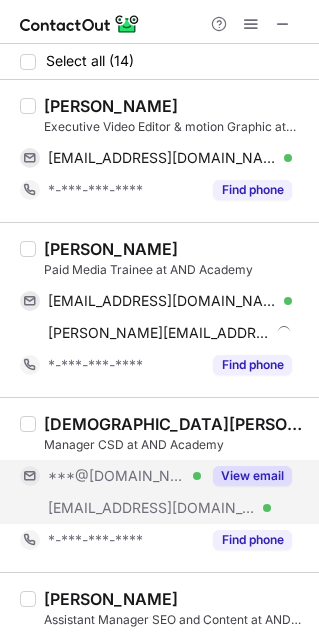 click on "View email" at bounding box center [252, 476] 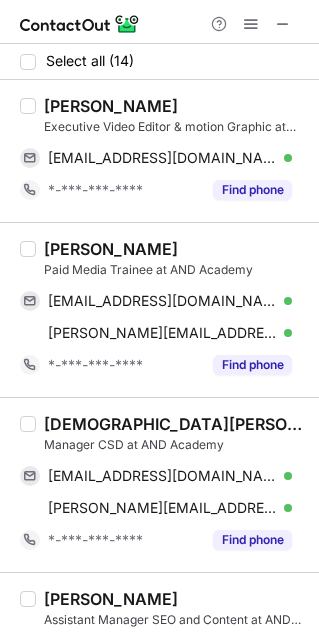 click on "Gaurav Kumar" at bounding box center [111, 106] 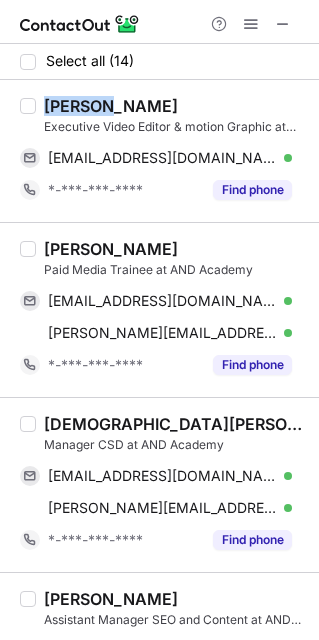 click on "Gaurav Kumar" at bounding box center [111, 106] 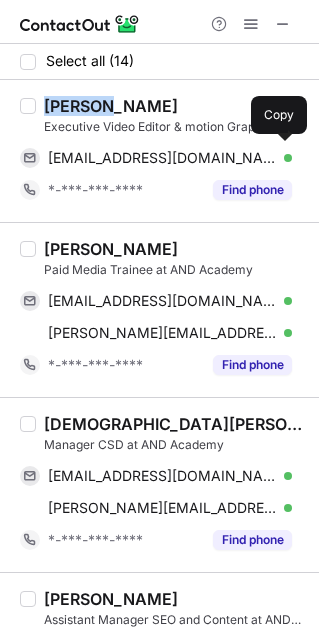 click on "gaurav.kumar@andacademy.com" at bounding box center [162, 158] 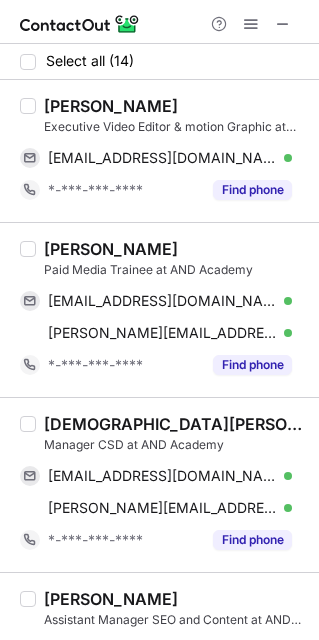 click on "Vaibhav Badola" at bounding box center (111, 249) 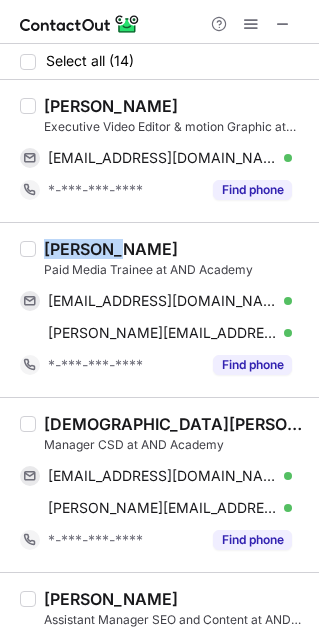 click on "Vaibhav Badola" at bounding box center [111, 249] 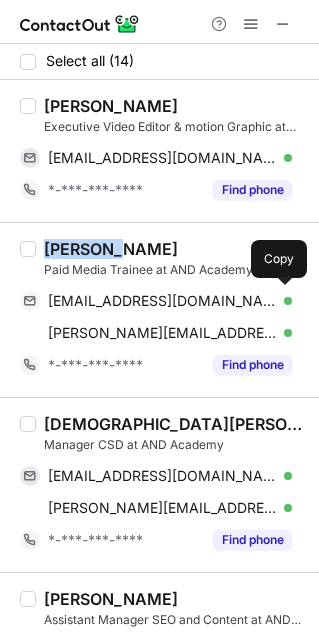 drag, startPoint x: 174, startPoint y: 305, endPoint x: 301, endPoint y: 351, distance: 135.07405 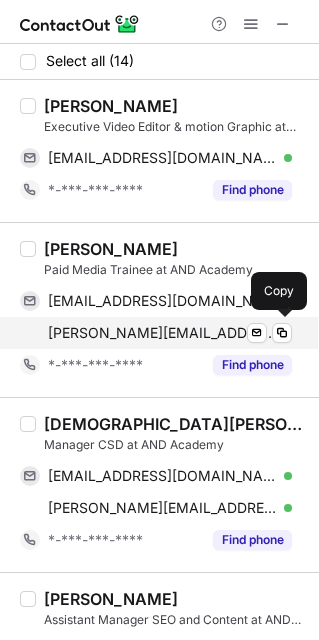 drag, startPoint x: 183, startPoint y: 332, endPoint x: 246, endPoint y: 410, distance: 100.26465 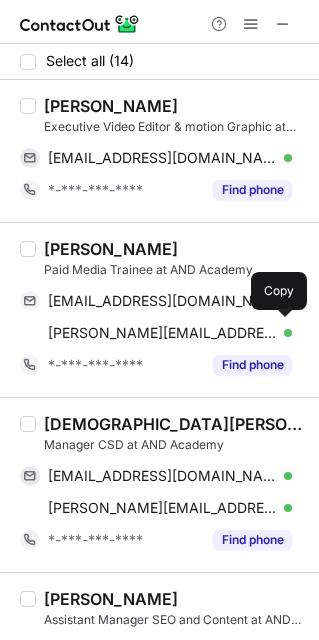 click on "vaibhav.badola@andacademy.com" at bounding box center [162, 333] 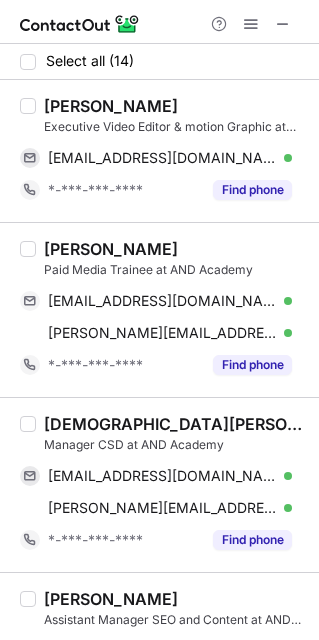 click on "Rigved Shukla" at bounding box center (175, 424) 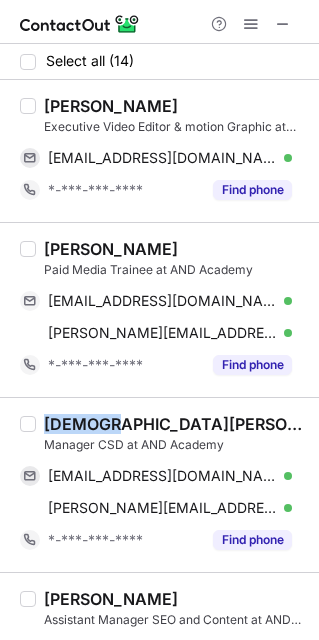 click on "Rigved Shukla" at bounding box center (175, 424) 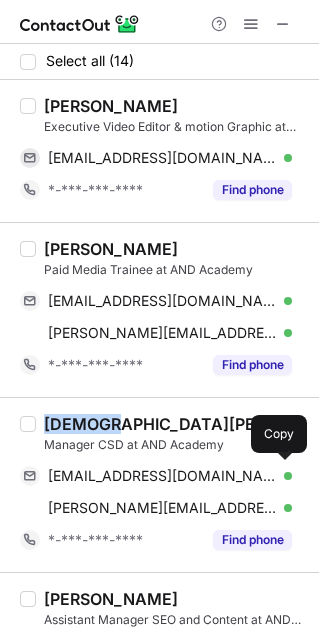 drag, startPoint x: 198, startPoint y: 476, endPoint x: 307, endPoint y: 531, distance: 122.09013 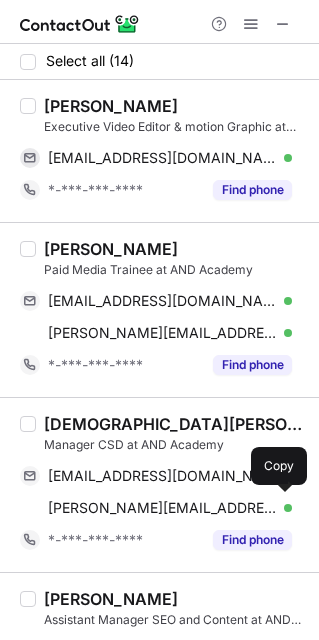 drag, startPoint x: 219, startPoint y: 512, endPoint x: 312, endPoint y: 563, distance: 106.06602 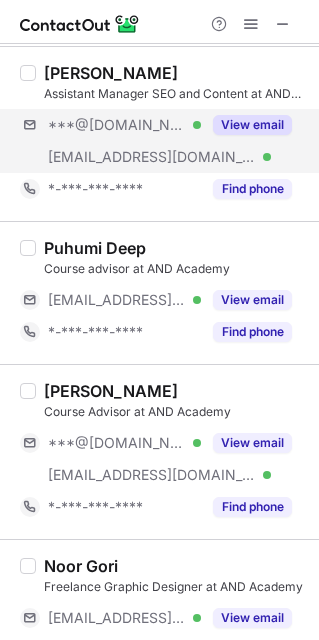 scroll, scrollTop: 528, scrollLeft: 0, axis: vertical 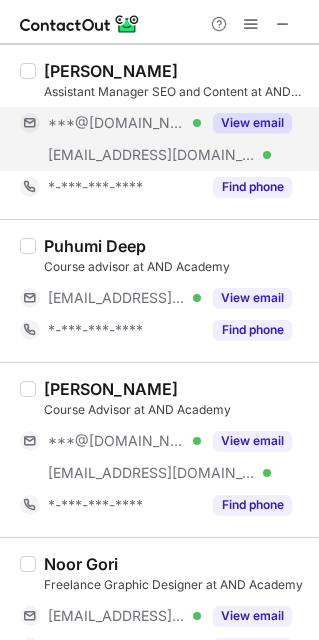click on "View email" at bounding box center [252, 123] 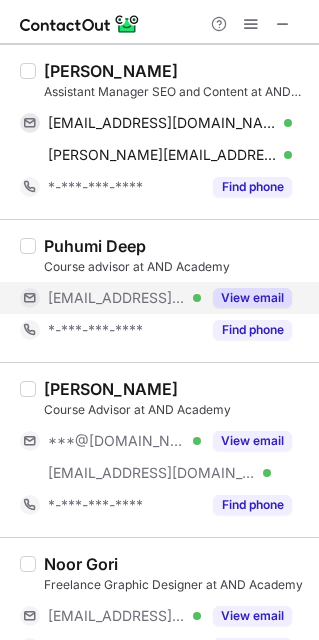 click on "View email" at bounding box center [252, 298] 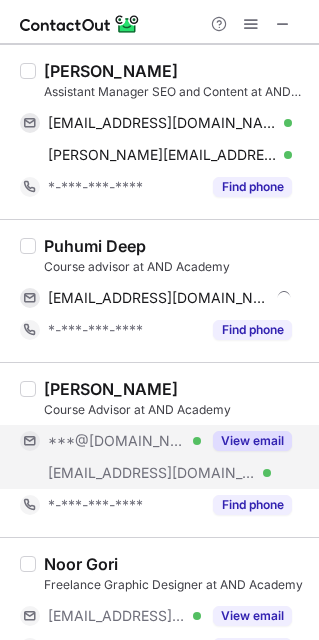 click on "View email" at bounding box center [252, 441] 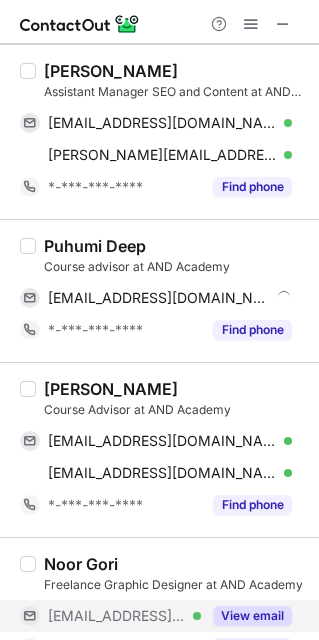 click on "View email" at bounding box center [252, 616] 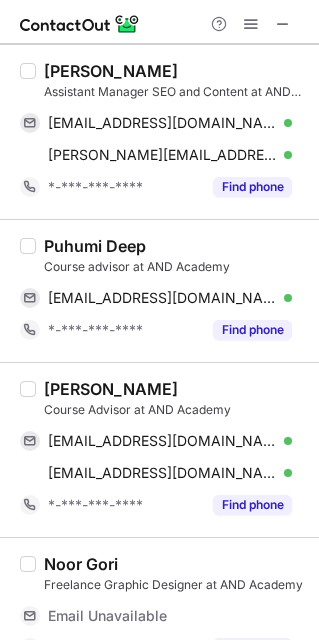 click on "Aquib Israr" at bounding box center (111, 71) 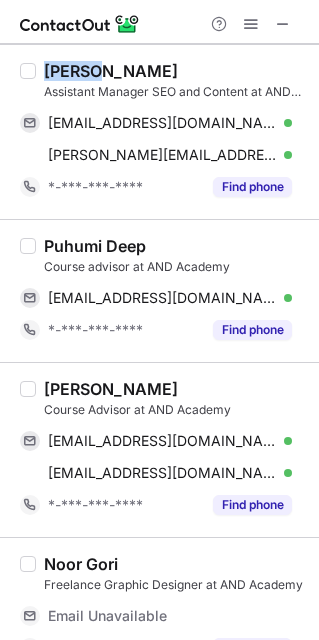 click on "Aquib Israr" at bounding box center (111, 71) 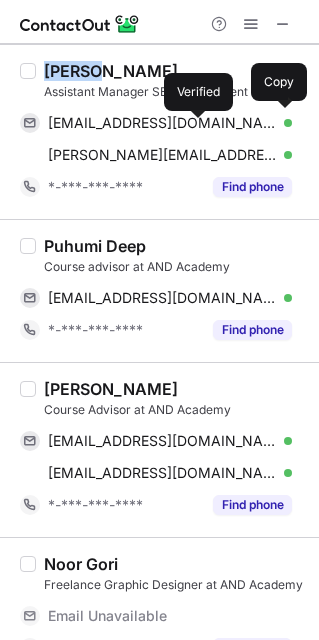 drag, startPoint x: 199, startPoint y: 126, endPoint x: 303, endPoint y: 245, distance: 158.04114 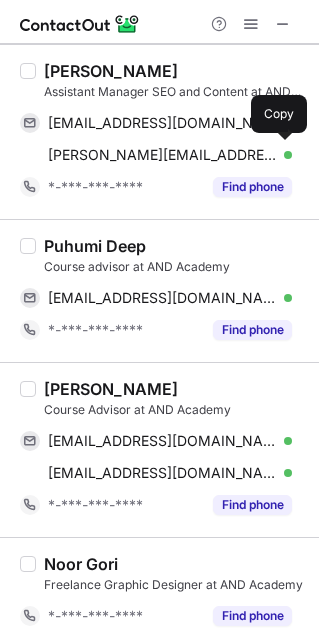 drag, startPoint x: 181, startPoint y: 162, endPoint x: 316, endPoint y: 459, distance: 326.24225 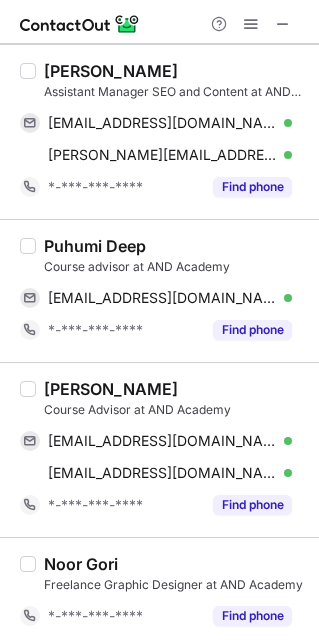 click on "Puhumi Deep" at bounding box center [95, 246] 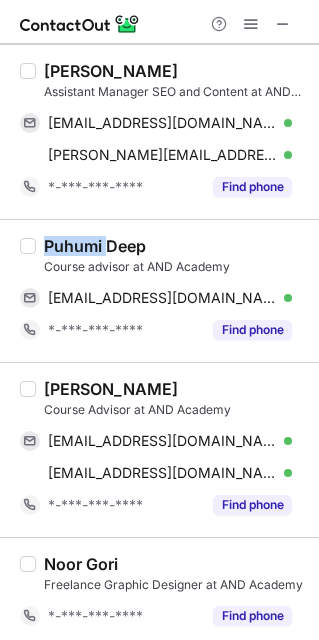click on "Puhumi Deep" at bounding box center (95, 246) 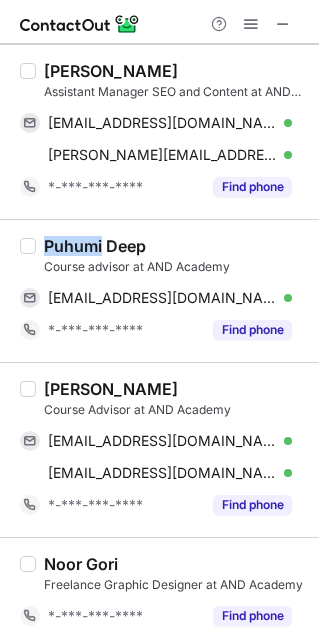 copy on "Puhumi" 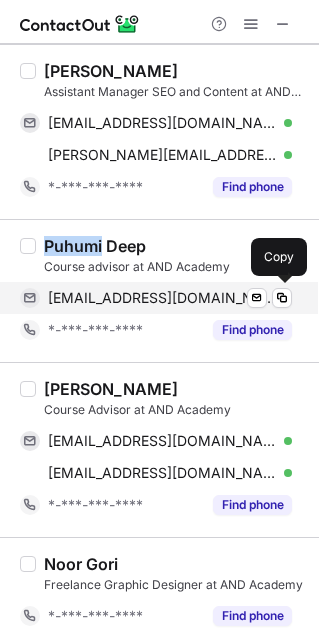 drag, startPoint x: 193, startPoint y: 299, endPoint x: 271, endPoint y: 516, distance: 230.59271 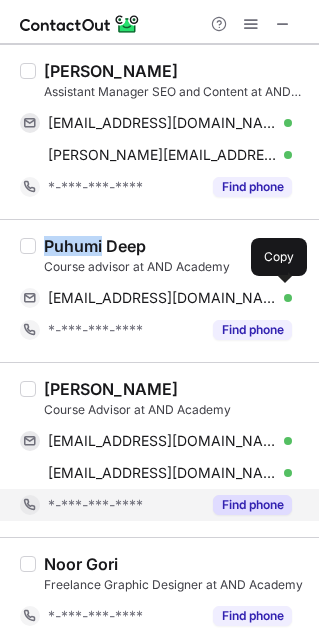 click on "puhumi.deep@andacademy.com" at bounding box center (162, 298) 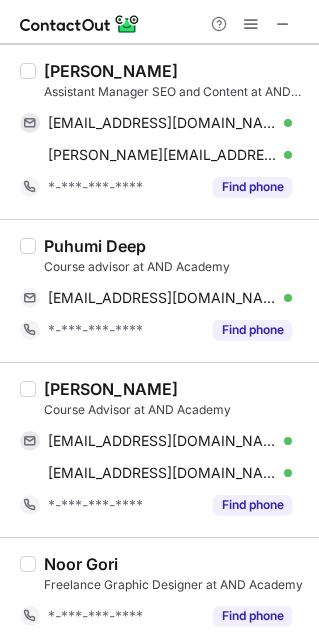 click on "Sushmita Gupta" at bounding box center [111, 389] 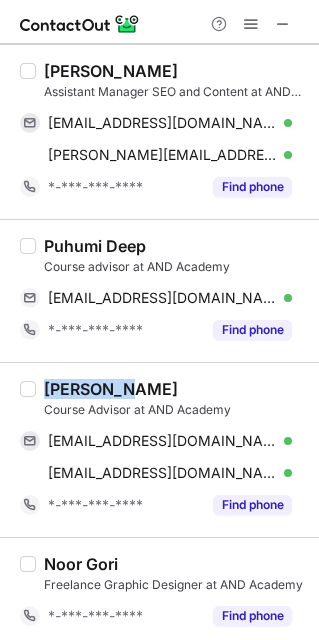 click on "Sushmita Gupta" at bounding box center [111, 389] 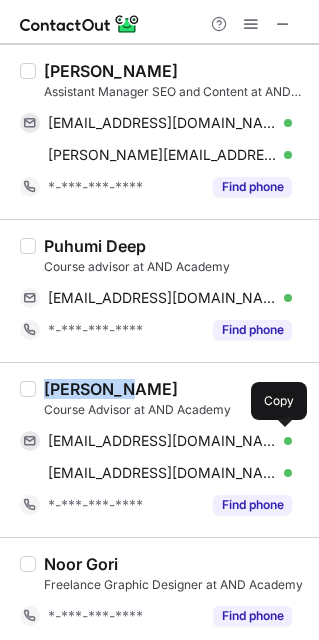 drag, startPoint x: 175, startPoint y: 446, endPoint x: 307, endPoint y: 362, distance: 156.46086 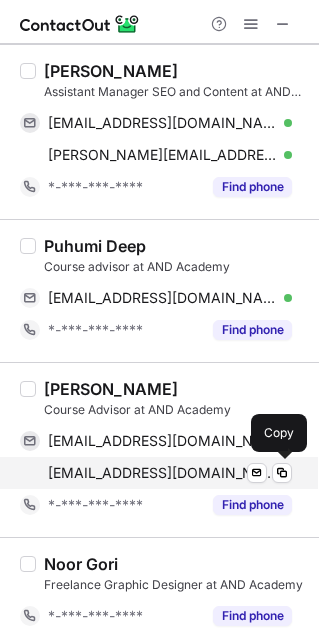 drag, startPoint x: 172, startPoint y: 480, endPoint x: 255, endPoint y: 377, distance: 132.28 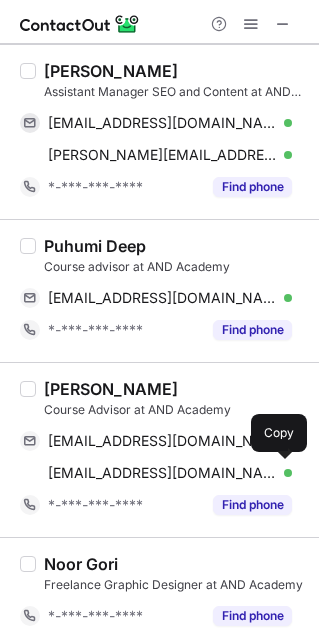 click on "sushmita.gupta@andacademy.com" at bounding box center [162, 473] 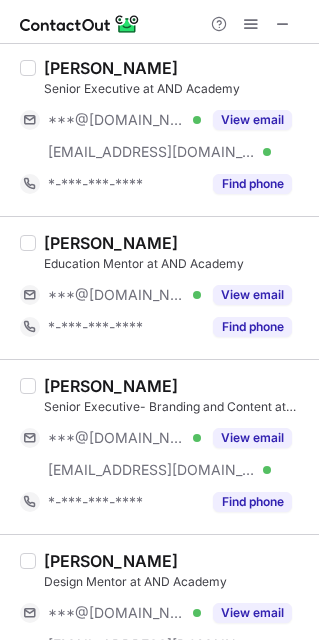 scroll, scrollTop: 1141, scrollLeft: 0, axis: vertical 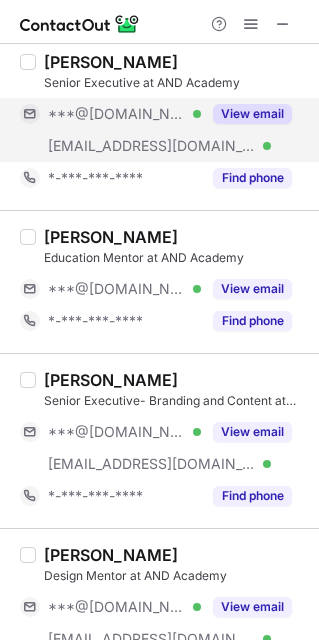 click on "View email" at bounding box center [252, 114] 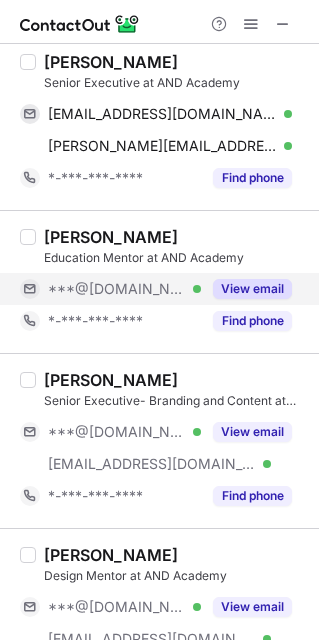 click on "View email" at bounding box center (252, 289) 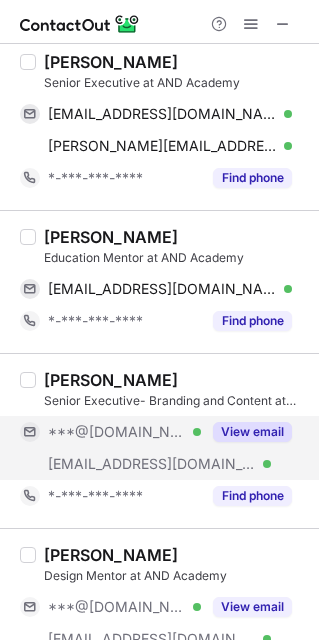 click on "View email" at bounding box center [252, 432] 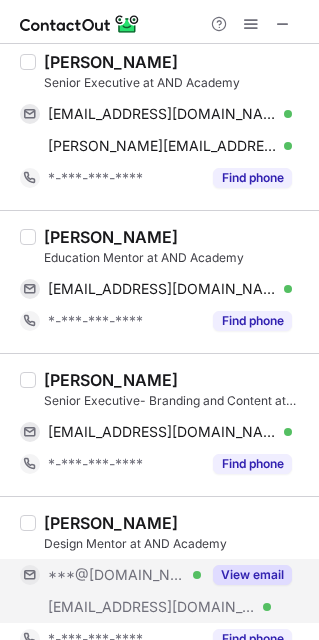 click on "View email" at bounding box center (252, 575) 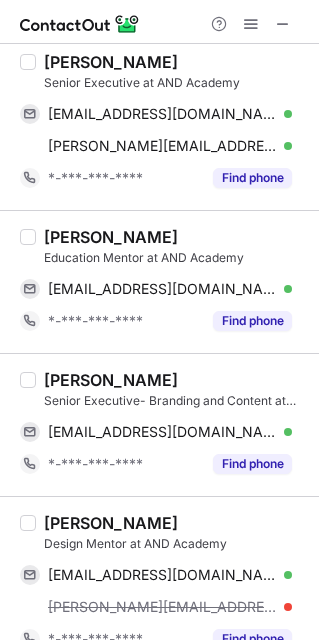 click on "Cynthia Nathan" at bounding box center [111, 62] 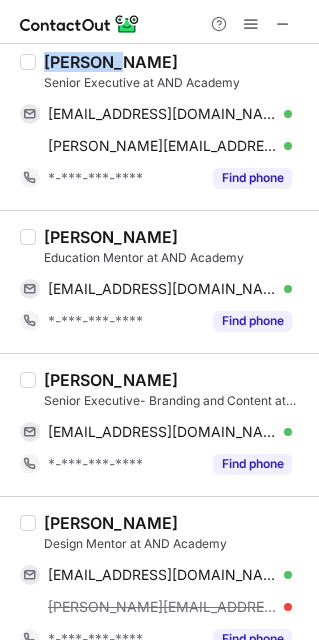 click on "Cynthia Nathan" at bounding box center (111, 62) 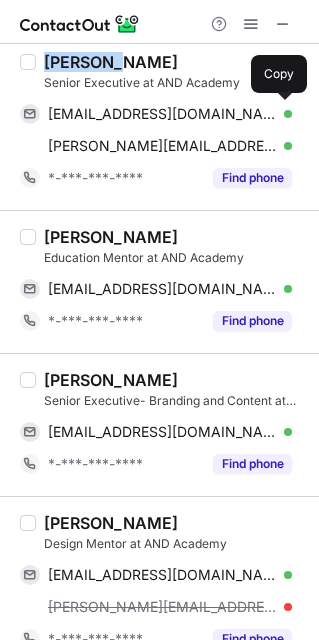 drag, startPoint x: 205, startPoint y: 113, endPoint x: 255, endPoint y: 197, distance: 97.7548 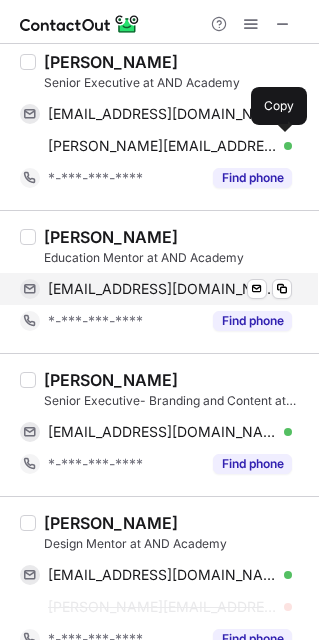 drag, startPoint x: 202, startPoint y: 150, endPoint x: 286, endPoint y: 275, distance: 150.60213 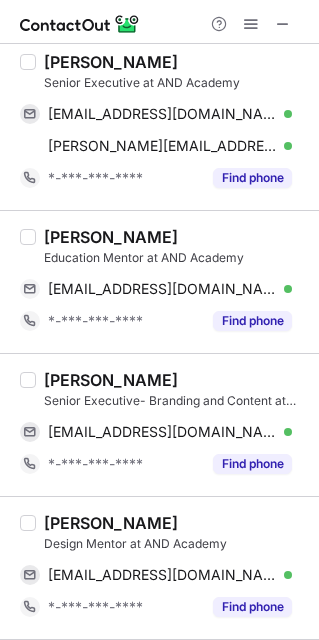 click on "Pranay Patwardhan" at bounding box center (111, 237) 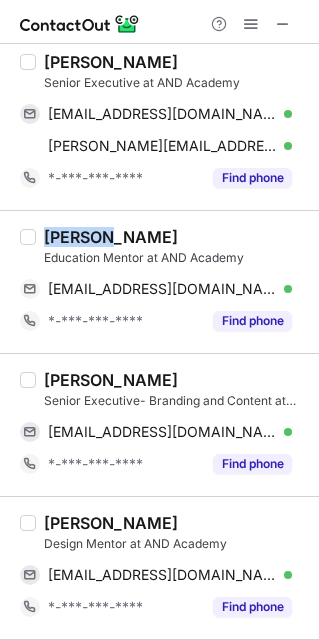 click on "Pranay Patwardhan" at bounding box center [111, 237] 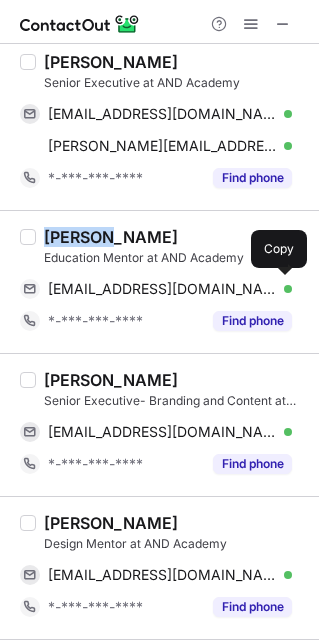 drag, startPoint x: 187, startPoint y: 297, endPoint x: 316, endPoint y: 381, distance: 153.9383 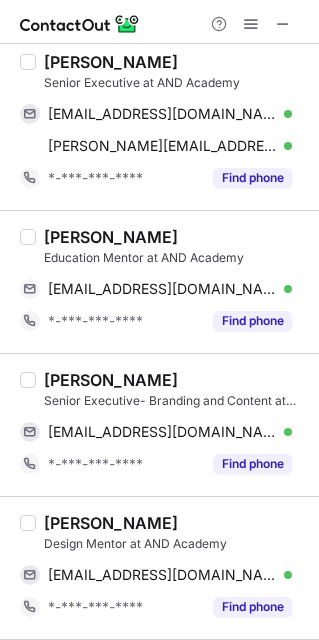 click on "Ananya G." at bounding box center [111, 380] 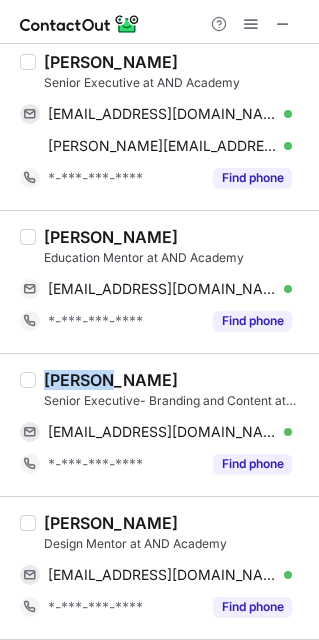 click on "Ananya G." at bounding box center (111, 380) 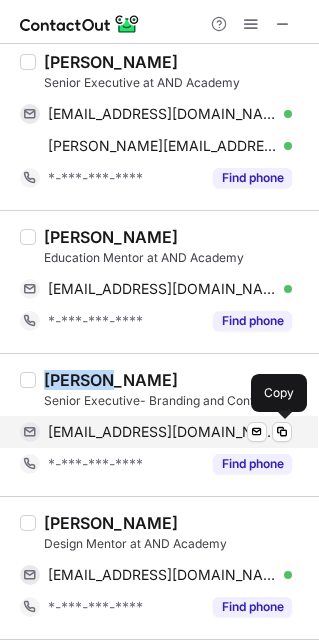 drag, startPoint x: 169, startPoint y: 434, endPoint x: 258, endPoint y: 447, distance: 89.94443 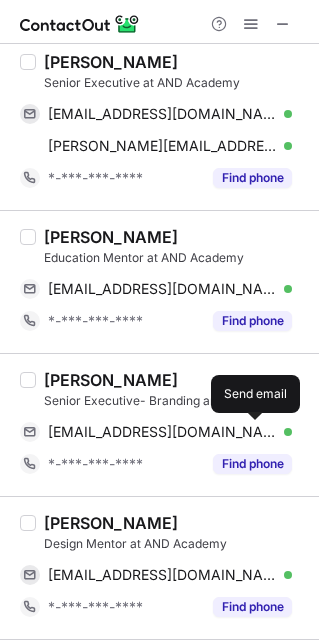 click on "Yashi Pandey" at bounding box center [111, 523] 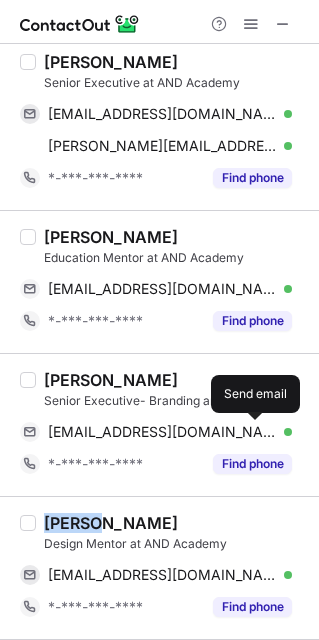 click on "Yashi Pandey" at bounding box center (111, 523) 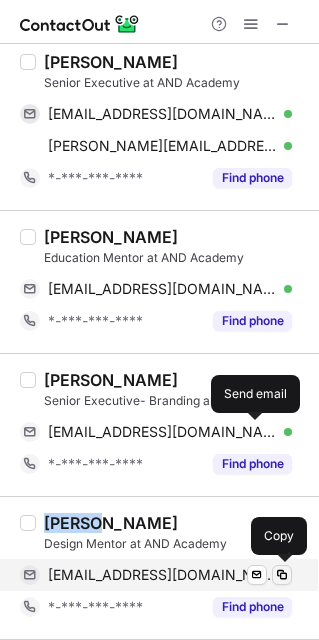 drag, startPoint x: 127, startPoint y: 584, endPoint x: 277, endPoint y: 570, distance: 150.65192 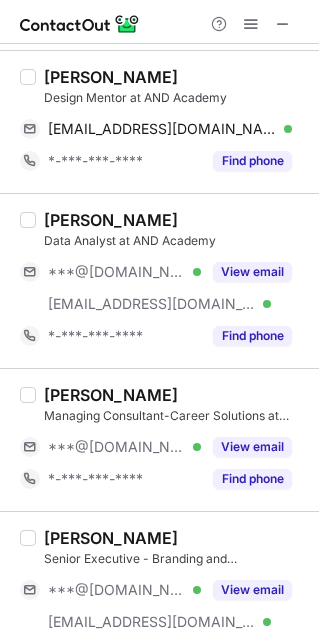 scroll, scrollTop: 1638, scrollLeft: 0, axis: vertical 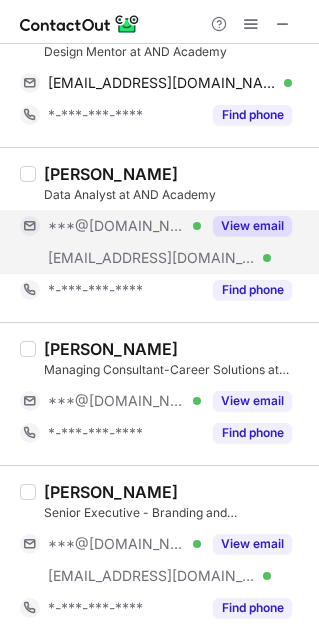 click on "View email" at bounding box center [252, 226] 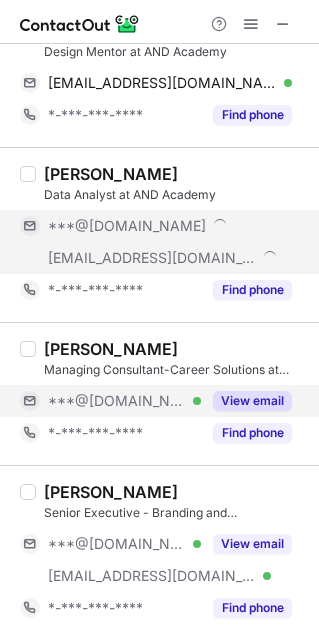 click on "View email" at bounding box center (252, 401) 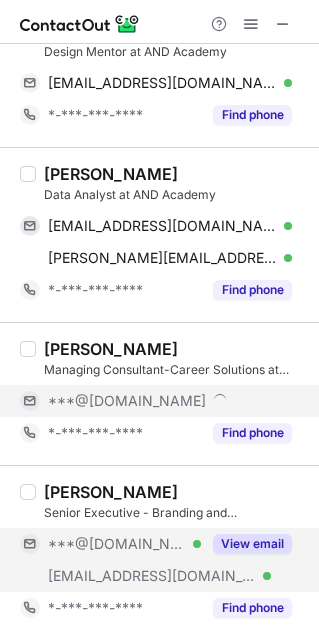 click on "View email" at bounding box center [252, 544] 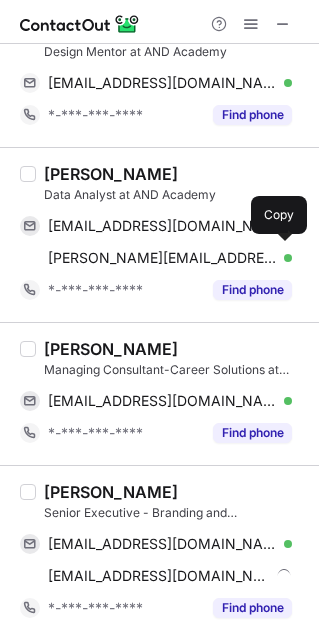 click on "Dhruv Jindal" at bounding box center (111, 174) 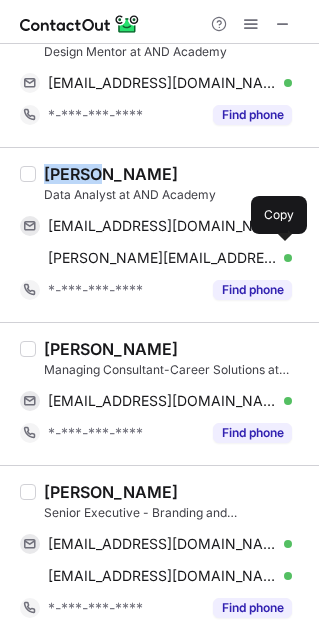 click on "Dhruv Jindal" at bounding box center [111, 174] 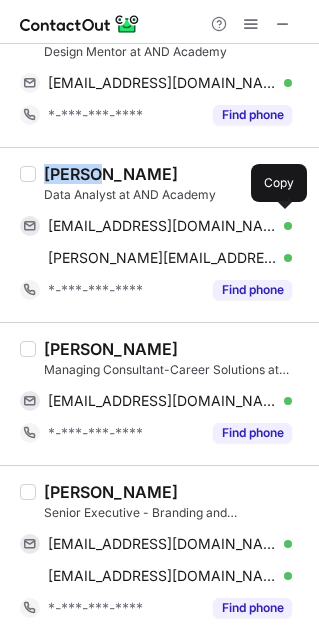 drag, startPoint x: 181, startPoint y: 230, endPoint x: 309, endPoint y: 413, distance: 223.32263 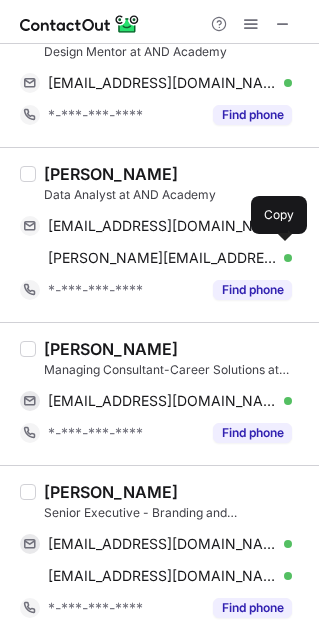 drag, startPoint x: 160, startPoint y: 254, endPoint x: 208, endPoint y: 342, distance: 100.239716 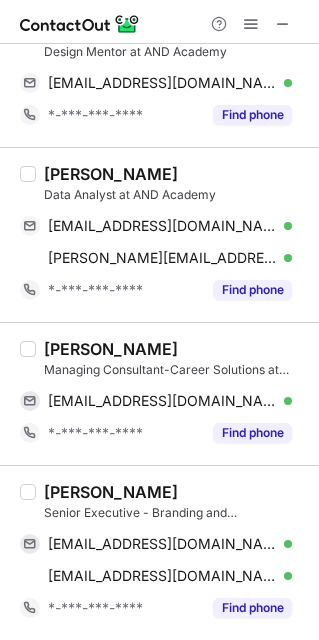 click on "Simran M." at bounding box center (111, 349) 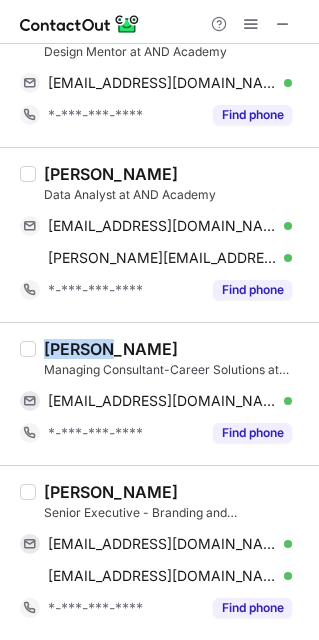 click on "Simran M." at bounding box center [111, 349] 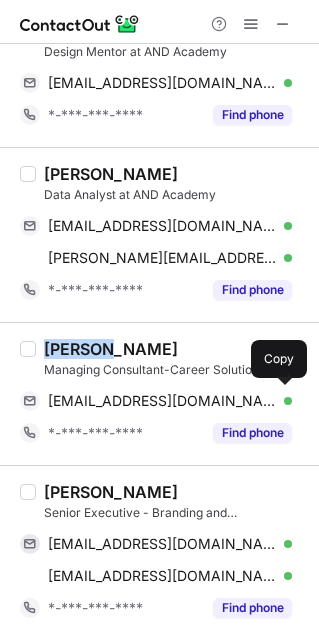 drag, startPoint x: 190, startPoint y: 398, endPoint x: 316, endPoint y: 494, distance: 158.40454 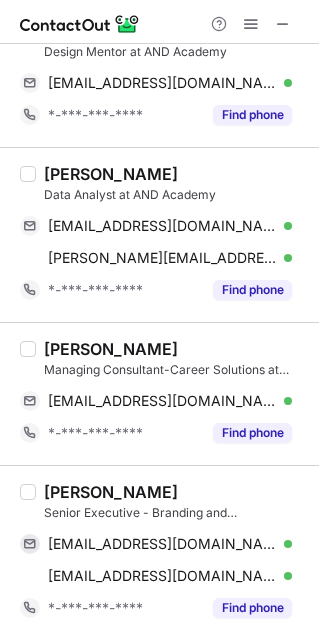 click on "Nitya Datta" at bounding box center (111, 492) 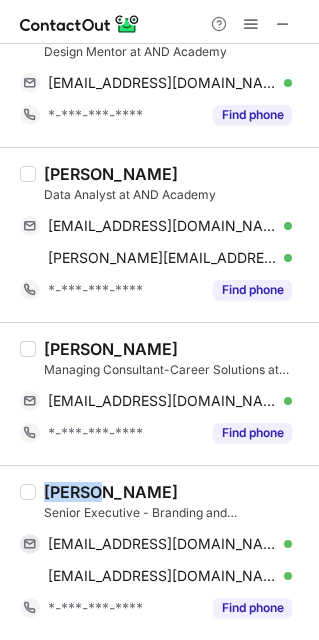 click on "Nitya Datta" at bounding box center (111, 492) 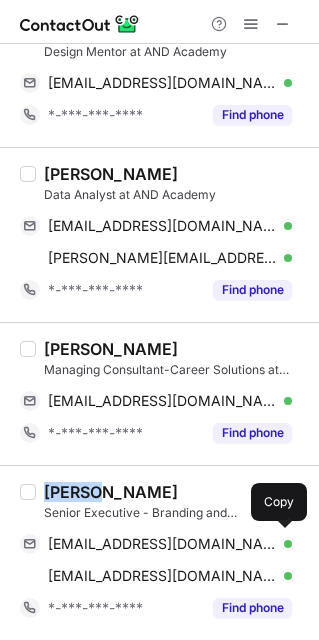 drag, startPoint x: 130, startPoint y: 536, endPoint x: 253, endPoint y: 635, distance: 157.89236 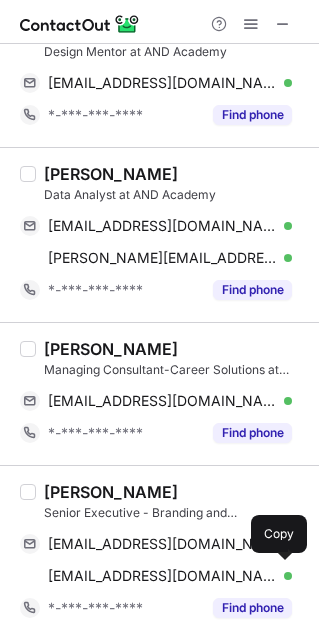 drag, startPoint x: 141, startPoint y: 578, endPoint x: 240, endPoint y: 636, distance: 114.73883 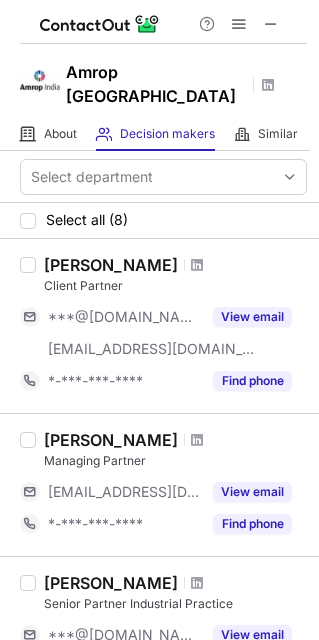 scroll, scrollTop: 0, scrollLeft: 0, axis: both 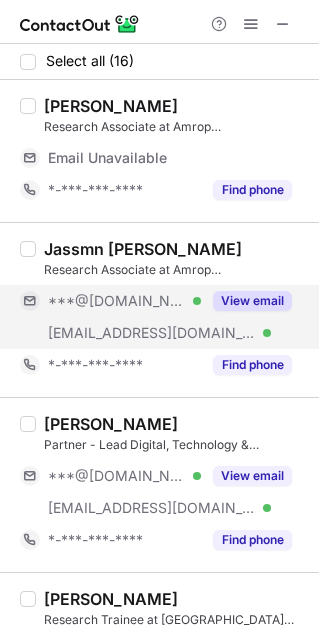 click on "View email" at bounding box center [252, 301] 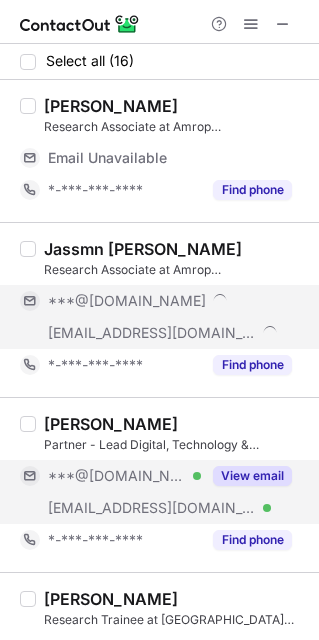 click on "View email" at bounding box center (252, 476) 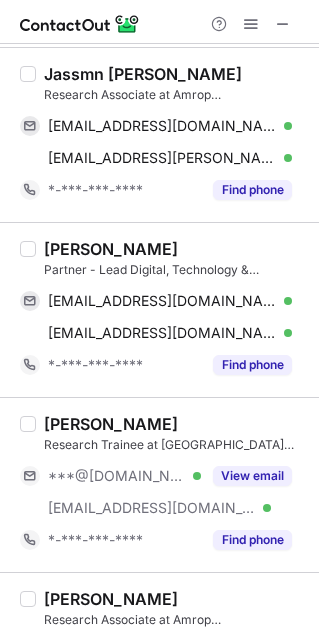 scroll, scrollTop: 183, scrollLeft: 0, axis: vertical 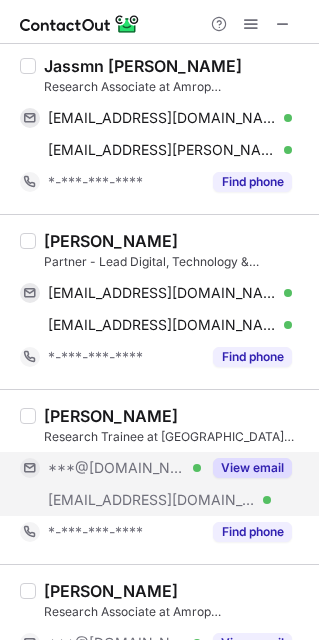 click on "View email" at bounding box center (252, 468) 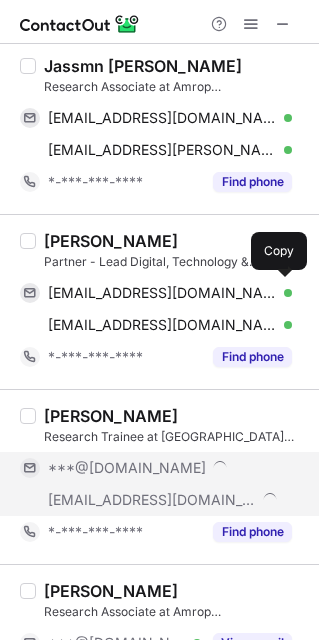 scroll, scrollTop: 151, scrollLeft: 0, axis: vertical 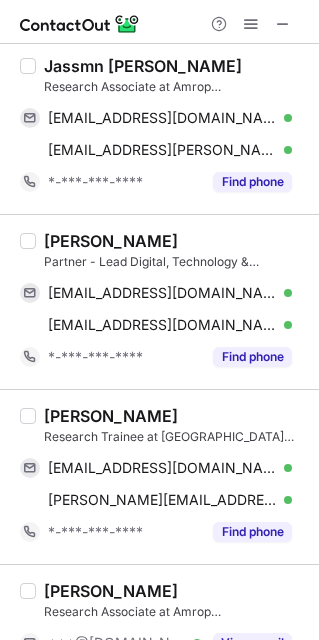 click on "Jassmn Brar" at bounding box center (143, 66) 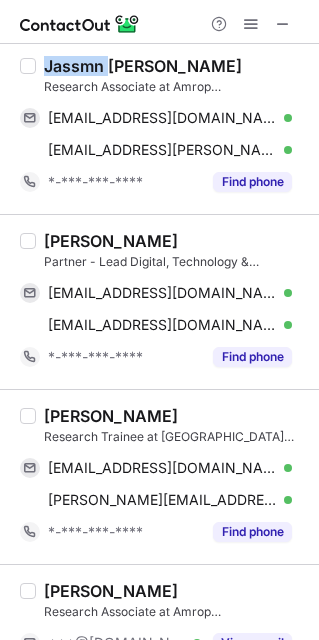 click on "Jassmn Brar" at bounding box center (143, 66) 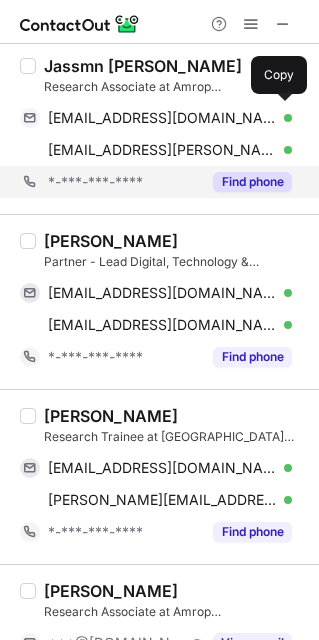 drag, startPoint x: 124, startPoint y: 120, endPoint x: 297, endPoint y: 192, distance: 187.38463 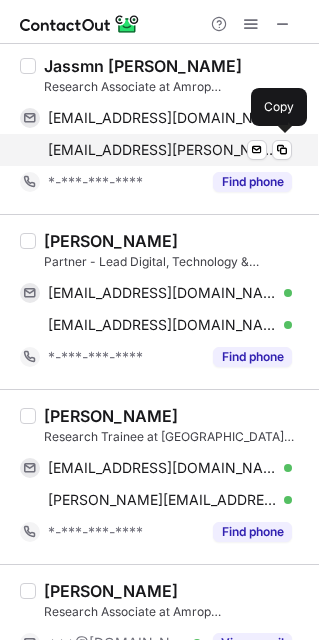 click on "jassmn.brar@amrop.in" at bounding box center [162, 150] 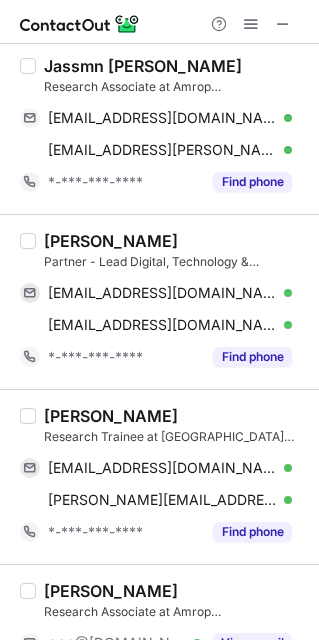 click on "Prashant Yadav" at bounding box center (111, 241) 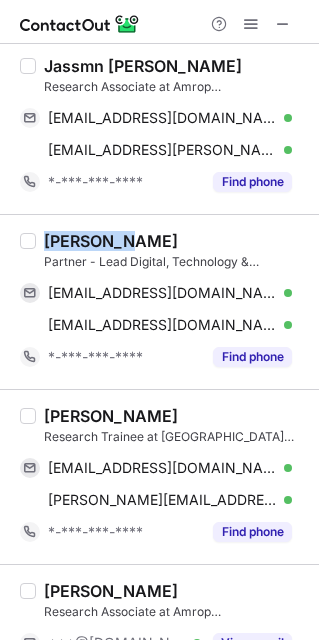 click on "Prashant Yadav" at bounding box center [111, 241] 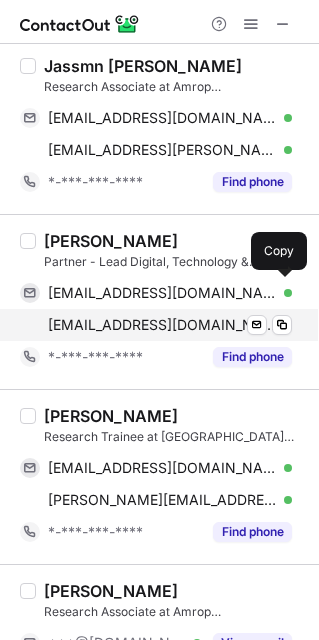 drag, startPoint x: 135, startPoint y: 302, endPoint x: 193, endPoint y: 309, distance: 58.420887 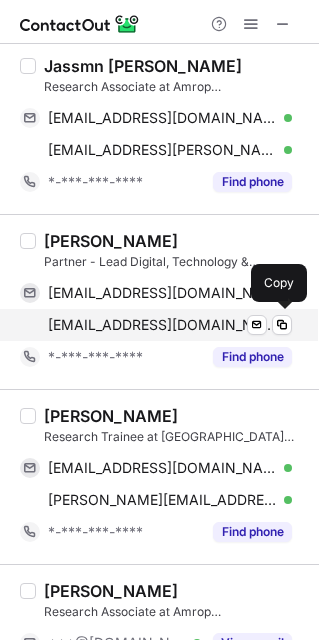 click on "prashant.yadav@amrop.in" at bounding box center [162, 325] 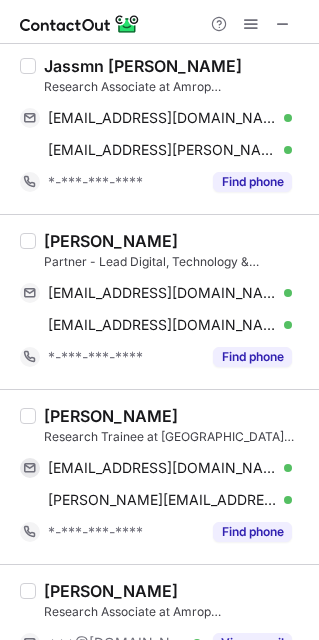 click on "Navneet Dalal" at bounding box center (111, 416) 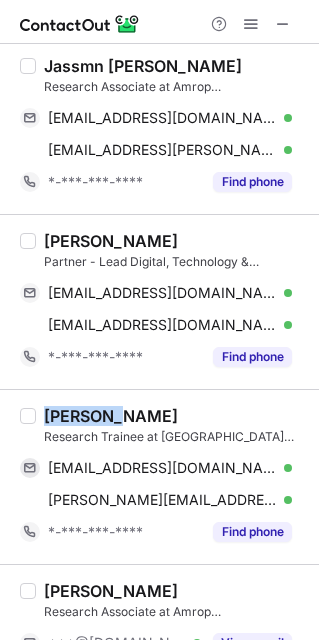 click on "Navneet Dalal" at bounding box center (111, 416) 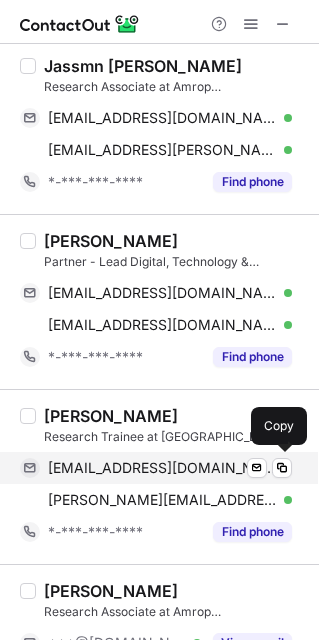 drag, startPoint x: 132, startPoint y: 468, endPoint x: 181, endPoint y: 468, distance: 49 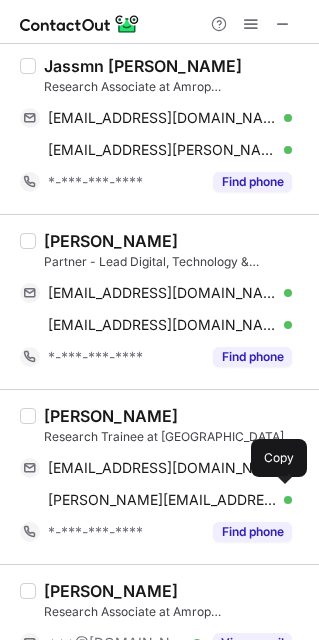 drag, startPoint x: 133, startPoint y: 501, endPoint x: 318, endPoint y: 492, distance: 185.2188 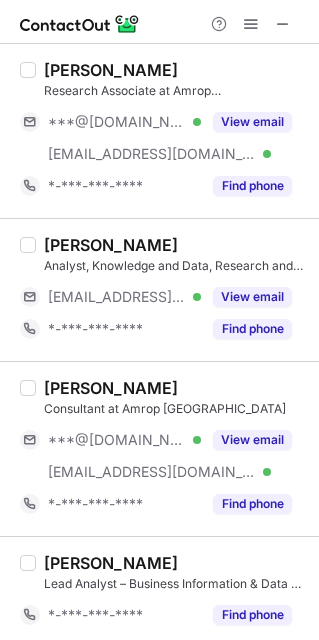 scroll, scrollTop: 684, scrollLeft: 0, axis: vertical 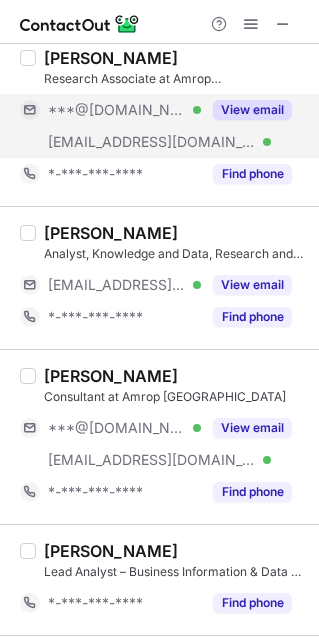 click on "View email" at bounding box center (252, 110) 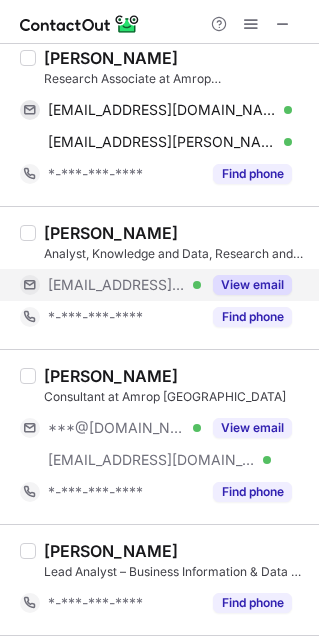 click on "View email" at bounding box center [252, 285] 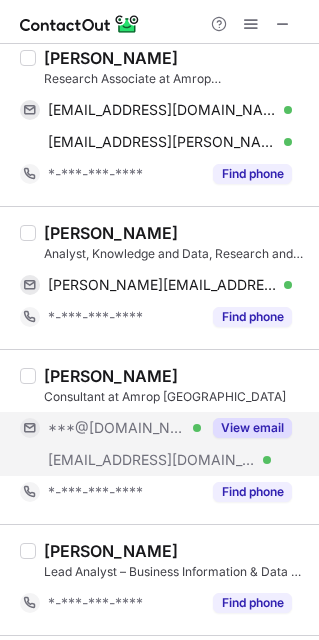 click on "View email" at bounding box center (252, 428) 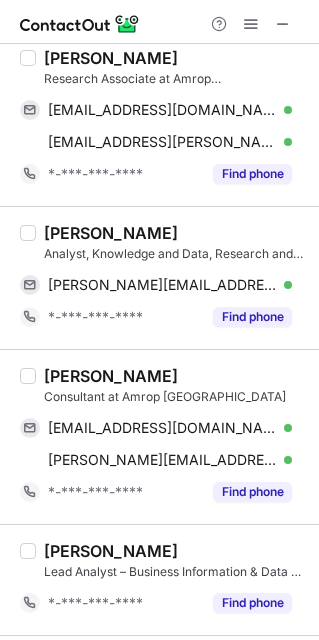 click on "Antariksh Adhikary" at bounding box center [111, 58] 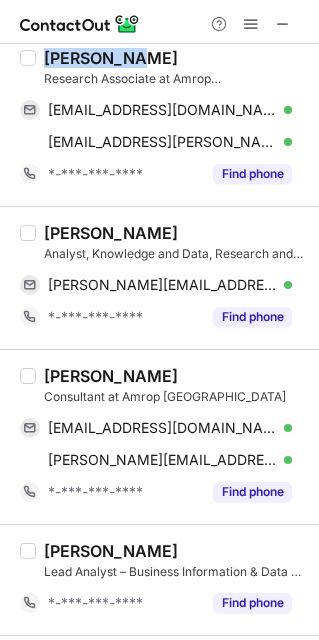click on "Antariksh Adhikary" at bounding box center (111, 58) 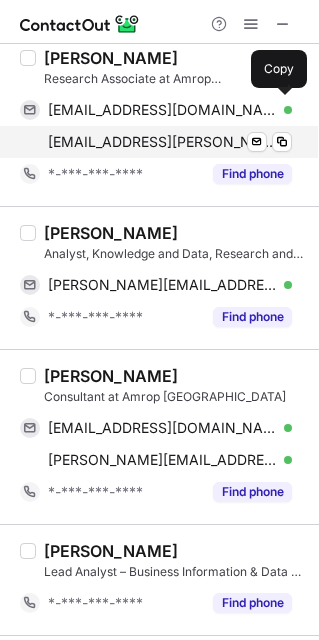 drag, startPoint x: 148, startPoint y: 114, endPoint x: 198, endPoint y: 156, distance: 65.29931 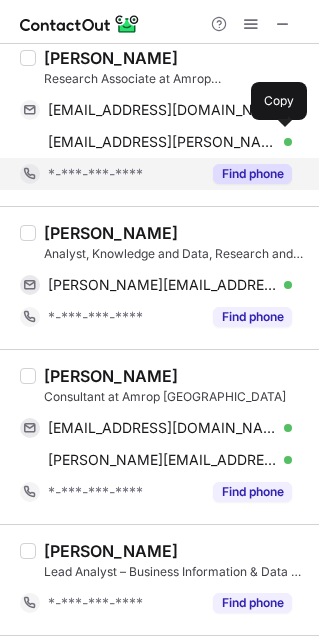 drag, startPoint x: 112, startPoint y: 153, endPoint x: 147, endPoint y: 189, distance: 50.20956 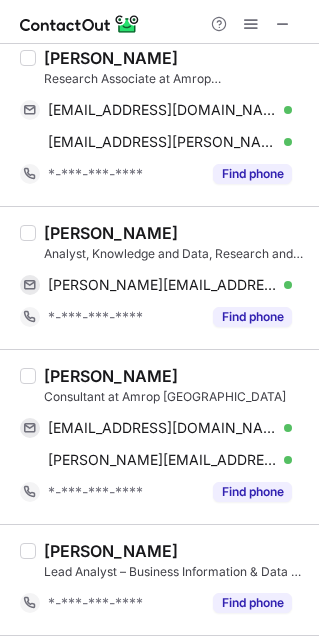 click on "Gurprakash Singh" at bounding box center (111, 233) 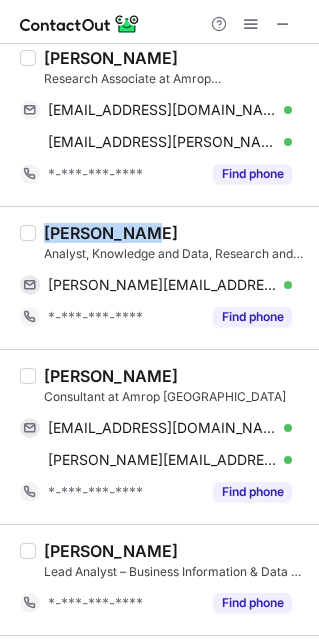 click on "Gurprakash Singh" at bounding box center (111, 233) 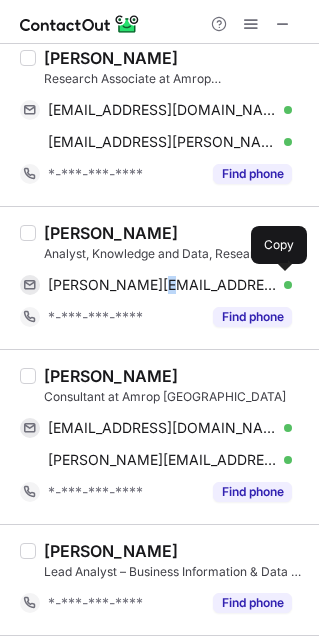 drag, startPoint x: 150, startPoint y: 282, endPoint x: 261, endPoint y: 374, distance: 144.17004 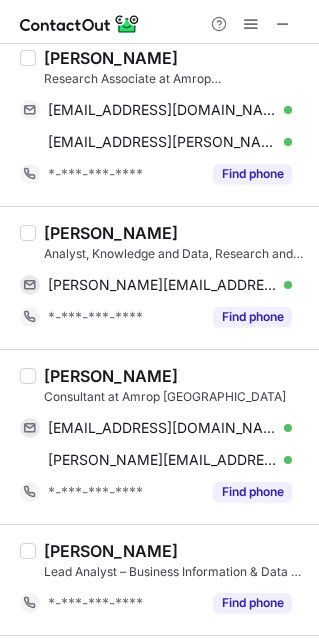 click on "Harshil Sharma" at bounding box center [111, 376] 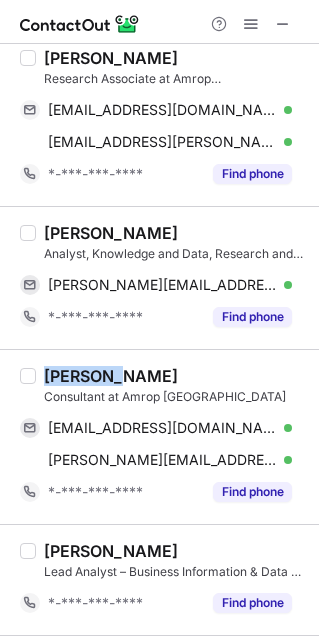 click on "Harshil Sharma" at bounding box center (111, 376) 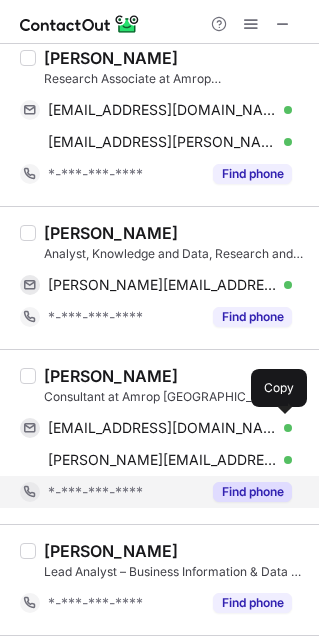 drag, startPoint x: 133, startPoint y: 434, endPoint x: 262, endPoint y: 492, distance: 141.43903 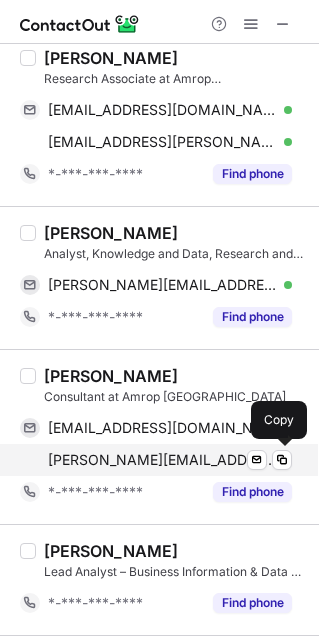 click on "harshil.sharma@amrop.in" at bounding box center [162, 460] 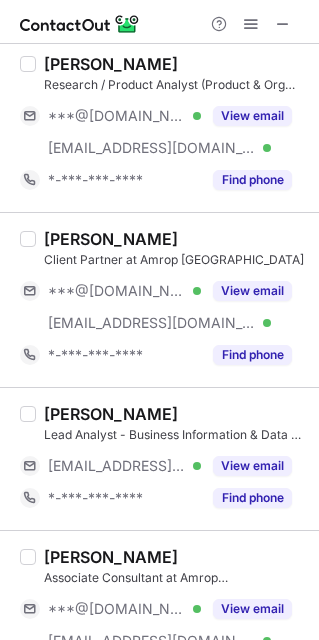 scroll, scrollTop: 1284, scrollLeft: 0, axis: vertical 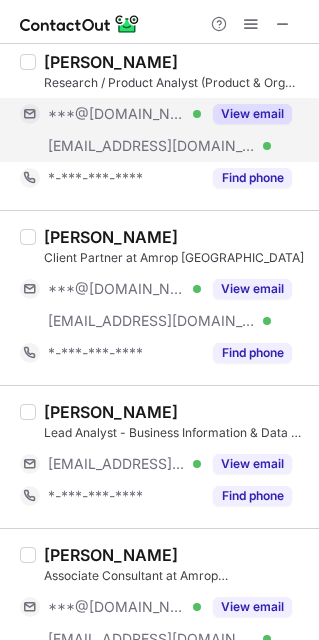 click on "View email" at bounding box center (252, 114) 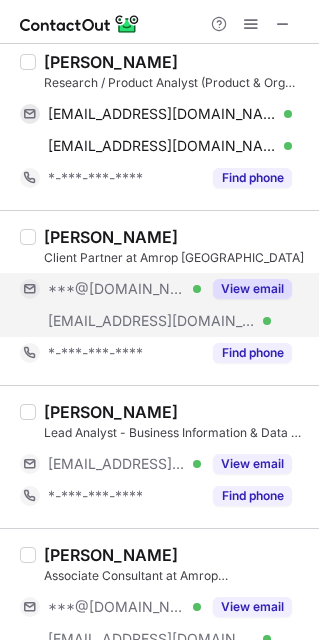 click on "View email" at bounding box center (252, 289) 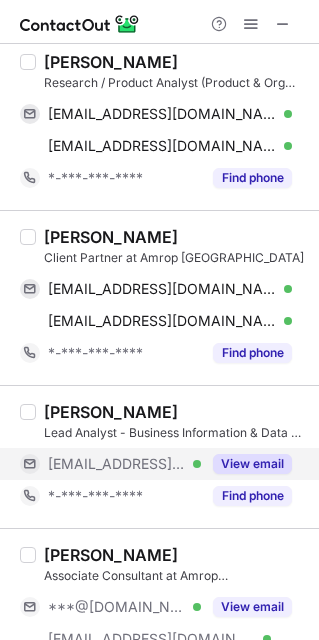 click on "View email" at bounding box center [252, 464] 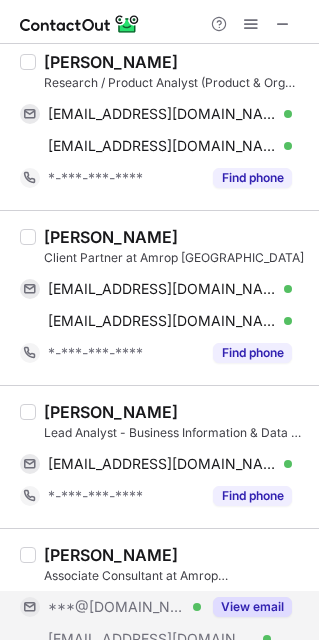 click on "View email" at bounding box center [252, 607] 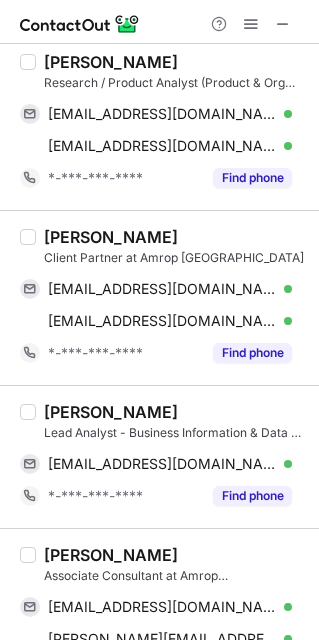 click on "Rahul Saini" at bounding box center (111, 62) 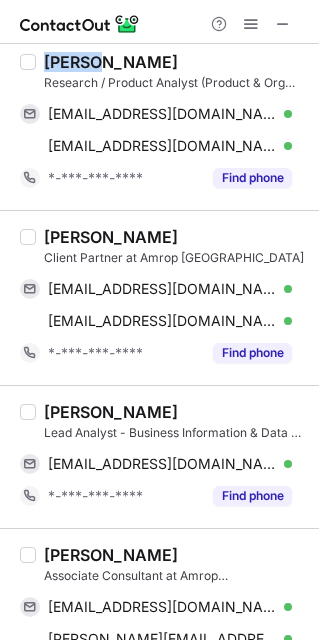 click on "Rahul Saini" at bounding box center (111, 62) 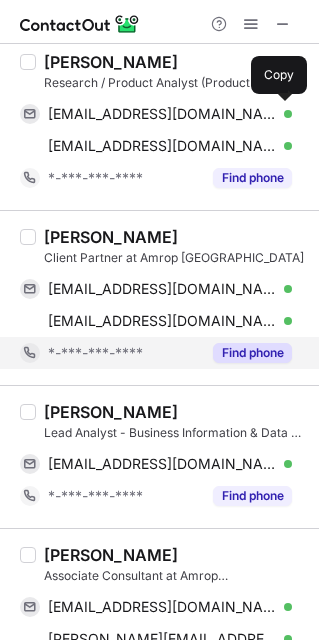 drag, startPoint x: 198, startPoint y: 122, endPoint x: 271, endPoint y: 344, distance: 233.69424 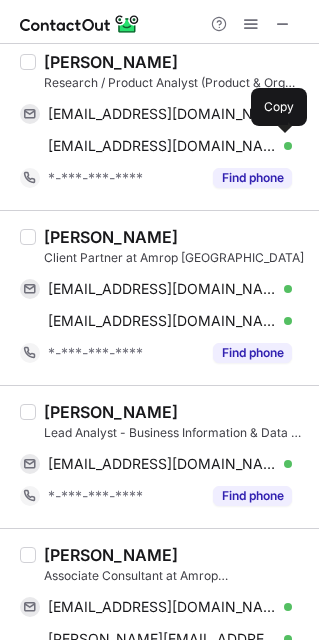 drag, startPoint x: 144, startPoint y: 147, endPoint x: 187, endPoint y: 258, distance: 119.03781 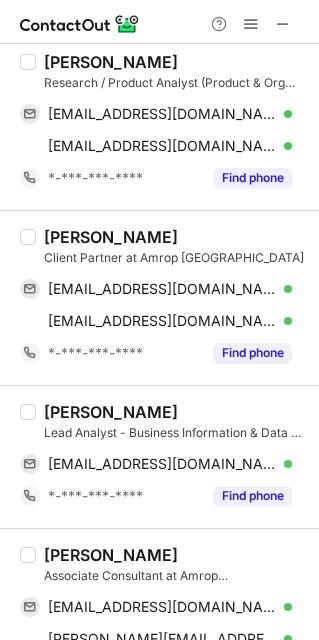 click on "Ritu Lal" at bounding box center [111, 237] 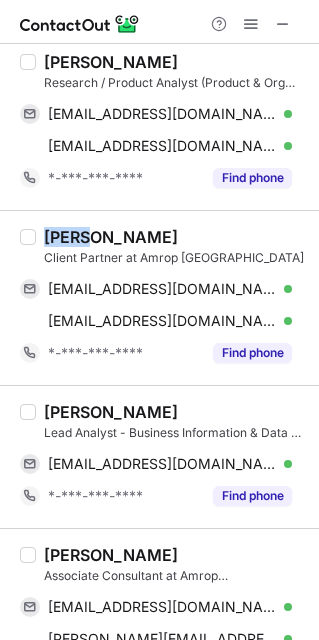 click on "Ritu Lal" at bounding box center [111, 237] 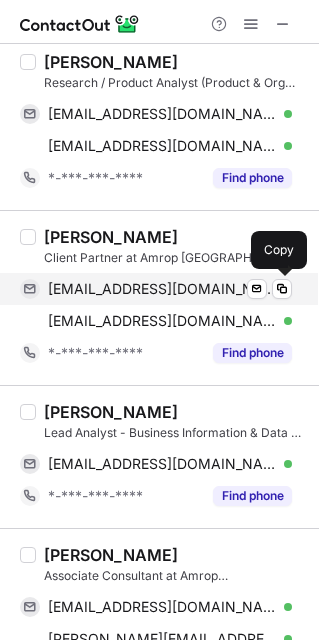 click on "ritulal100@hotmail.com" at bounding box center [162, 289] 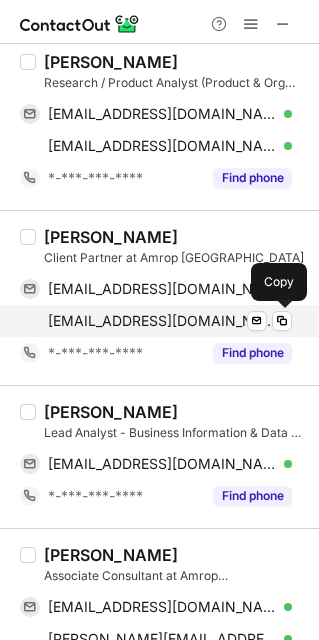 click on "ritu.lal@amrop.in" at bounding box center [162, 321] 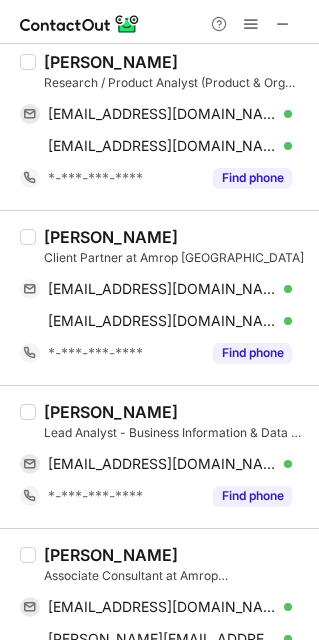 click on "Lead Analyst - Business Information & Data at Amrop India" at bounding box center [175, 433] 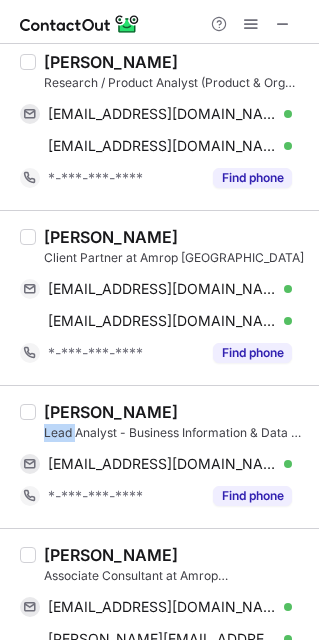 click on "Sunil Sharma Lead Analyst - Business Information & Data at Amrop India" at bounding box center [175, 422] 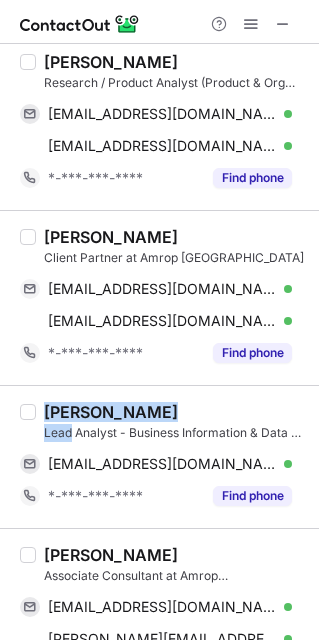 click on "Sunil Sharma" at bounding box center (111, 412) 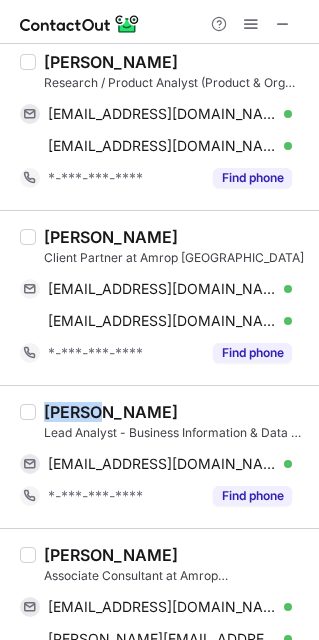 click on "Sunil Sharma" at bounding box center (111, 412) 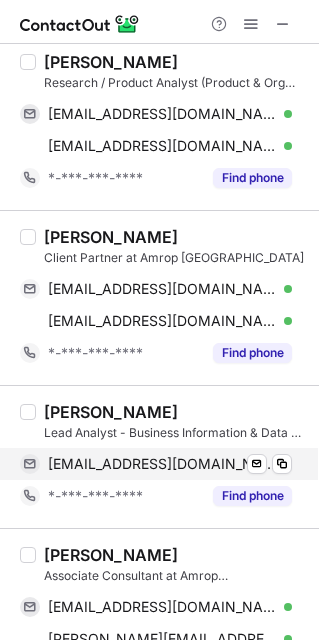 click on "sunil.sharma@amrop.in" at bounding box center [162, 464] 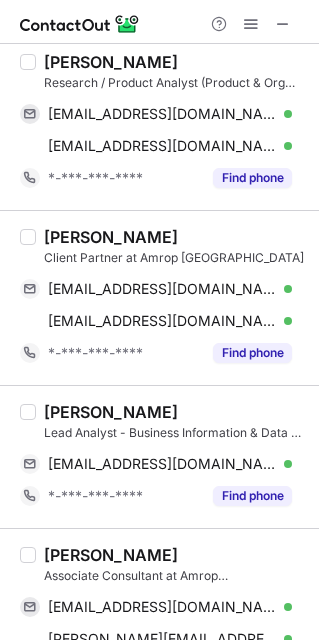 click on "Saijel Gupta" at bounding box center (111, 555) 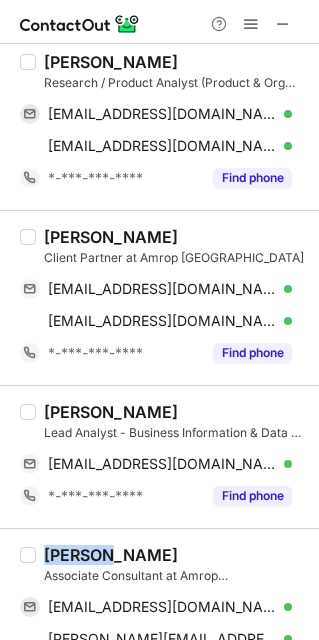 click on "Saijel Gupta" at bounding box center (111, 555) 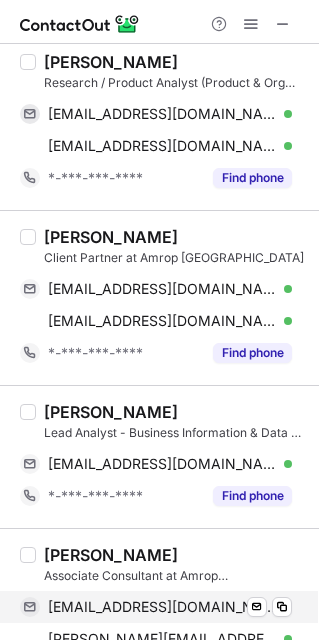 drag, startPoint x: 181, startPoint y: 618, endPoint x: 204, endPoint y: 618, distance: 23 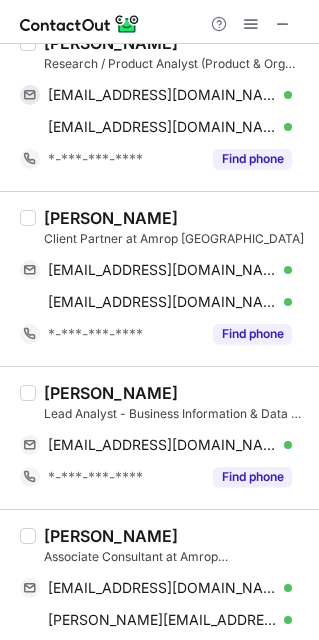 scroll, scrollTop: 1329, scrollLeft: 0, axis: vertical 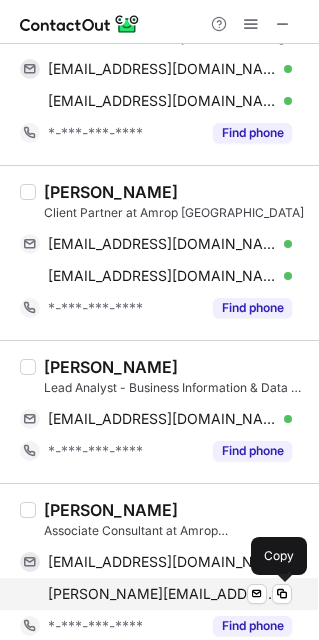 click on "saijel.gupta@amrop.in" at bounding box center (162, 594) 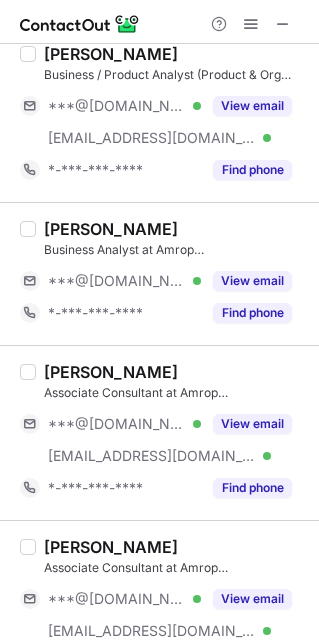 scroll, scrollTop: 1962, scrollLeft: 0, axis: vertical 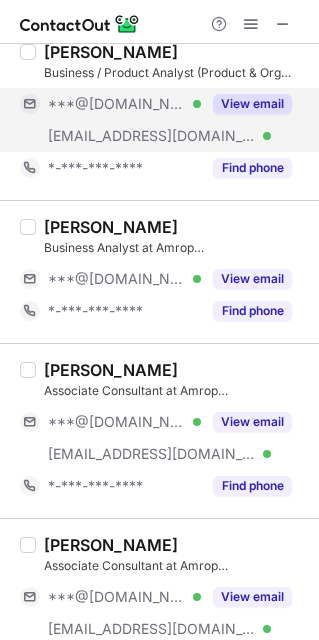 click on "View email" at bounding box center (252, 104) 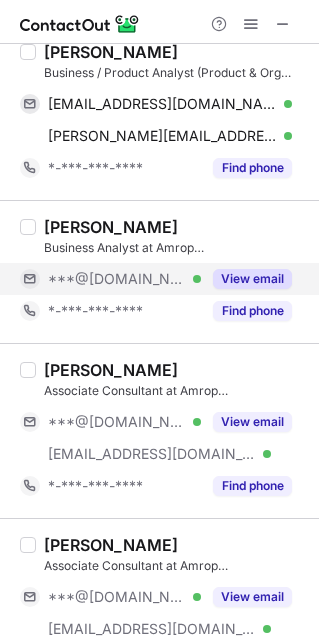 click on "View email" at bounding box center [252, 279] 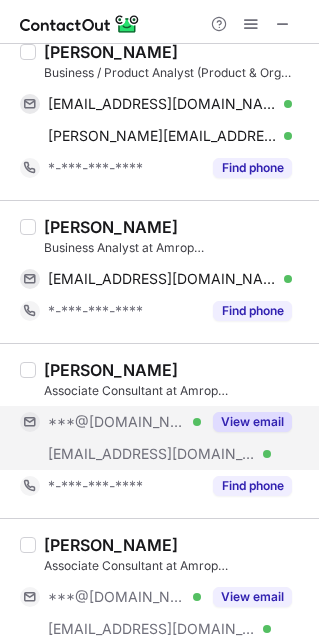 click on "View email" at bounding box center [252, 422] 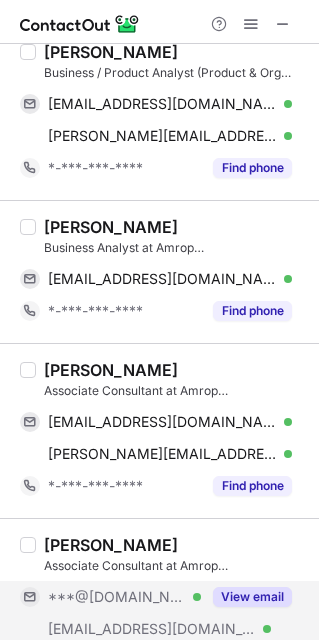 click on "View email" at bounding box center (252, 597) 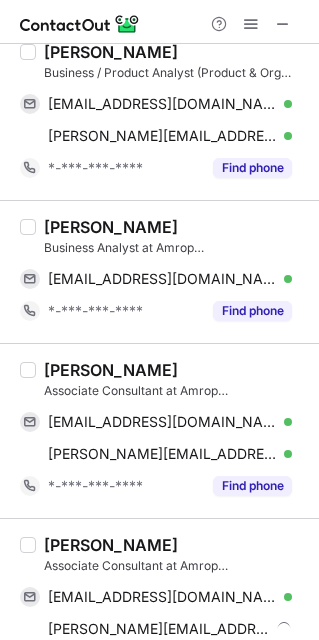 click on "Samiksha Mithal" at bounding box center (111, 52) 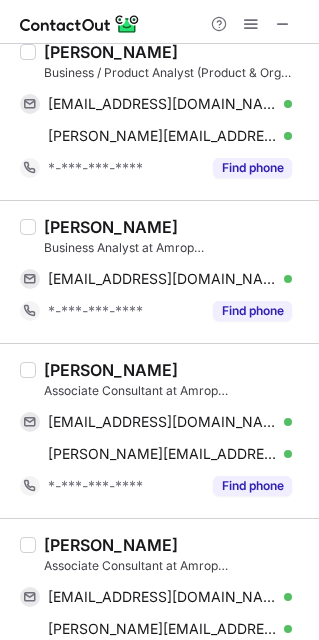 click on "Samiksha Mithal" at bounding box center (111, 52) 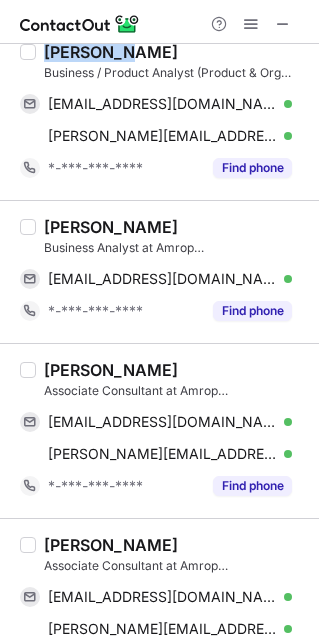 click on "Samiksha Mithal" at bounding box center [111, 52] 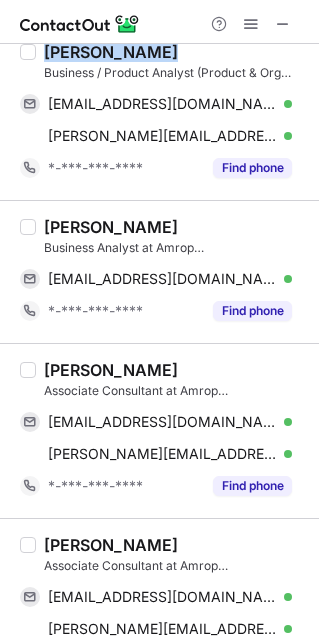click on "Samiksha Mithal" at bounding box center (111, 52) 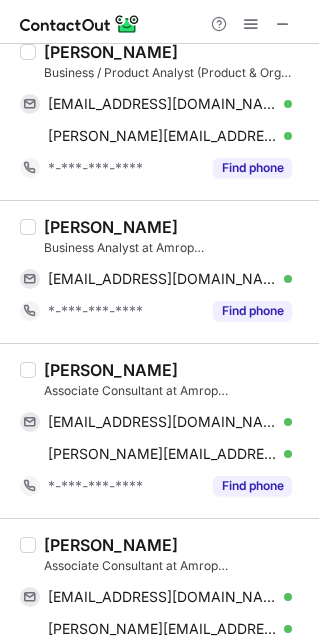 click on "Samiksha Mithal Business / Product Analyst (Product & Org Advisory ) at Amrop India samikshamithal@gmail.com Verified Send email Copy samiksha.mithal@amrop.in Verified Send email Copy *-***-***-**** Find phone" at bounding box center (159, 112) 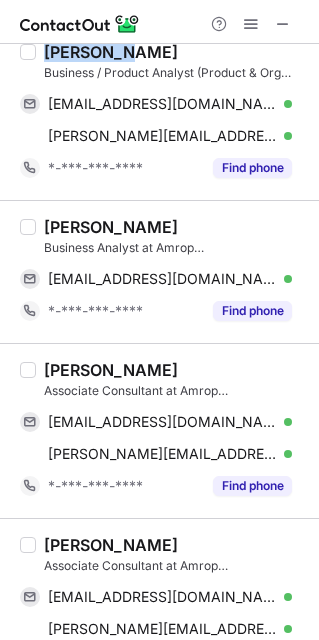 click on "Samiksha Mithal" at bounding box center [111, 52] 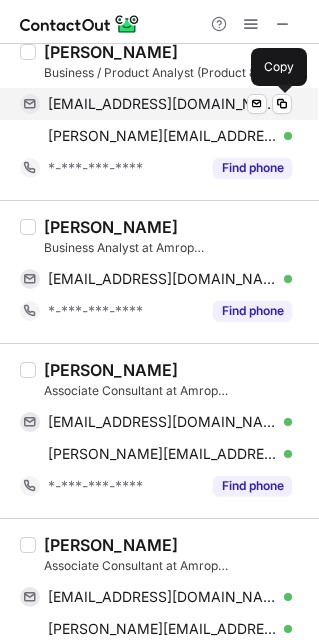 click on "samikshamithal@gmail.com" at bounding box center (162, 104) 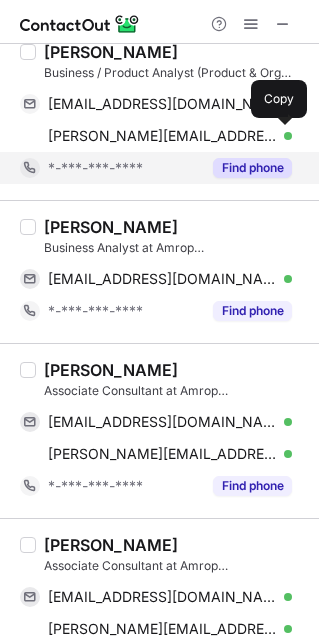 drag, startPoint x: 178, startPoint y: 144, endPoint x: 184, endPoint y: 177, distance: 33.54102 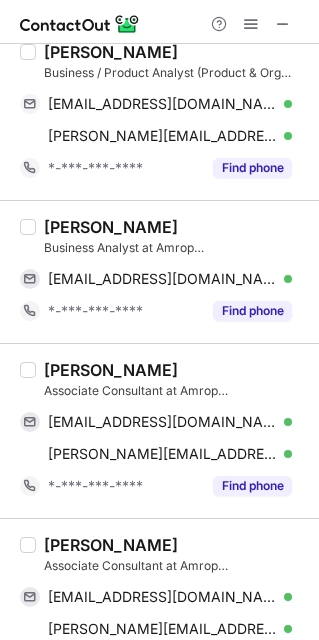 click on "Devesh Chandra Sati" at bounding box center (111, 227) 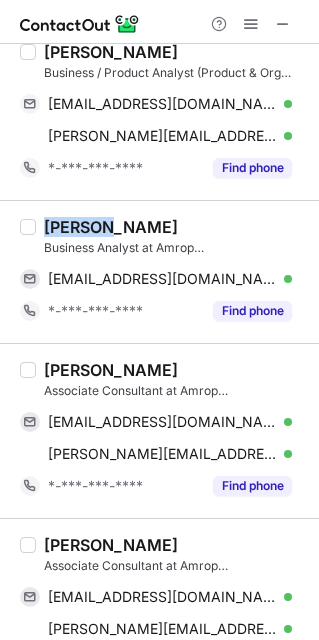 click on "Devesh Chandra Sati" at bounding box center [111, 227] 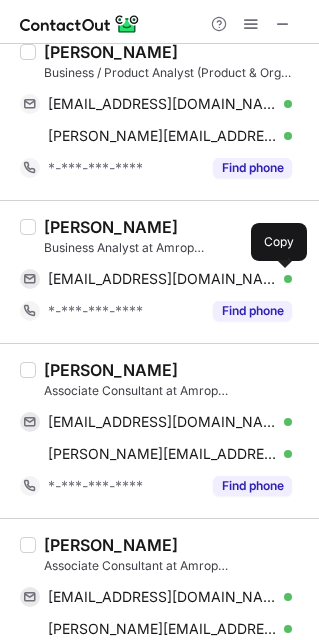 drag, startPoint x: 156, startPoint y: 282, endPoint x: 295, endPoint y: 456, distance: 222.70384 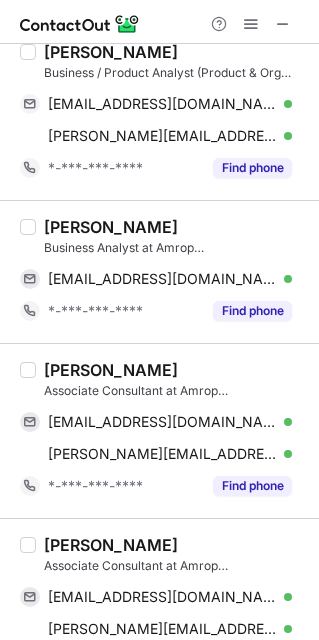 click on "Payal Nagpal" at bounding box center (111, 370) 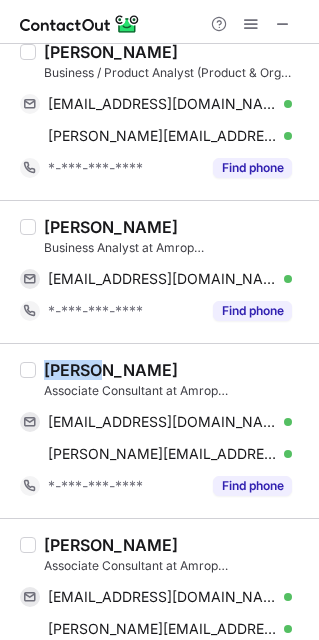 click on "Payal Nagpal" at bounding box center (111, 370) 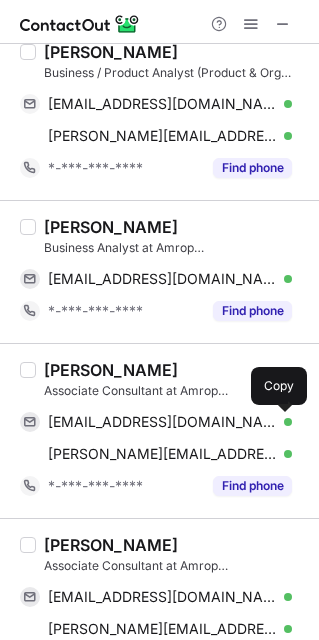 drag, startPoint x: 193, startPoint y: 429, endPoint x: 313, endPoint y: 608, distance: 215.50174 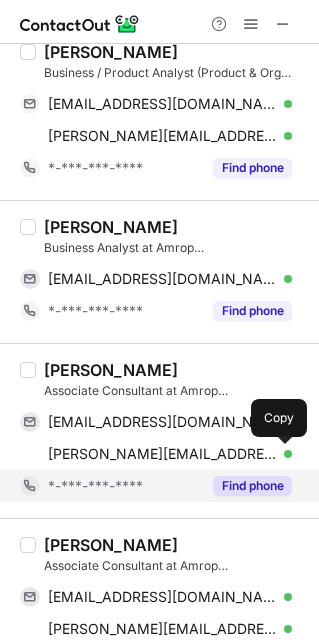 drag, startPoint x: 142, startPoint y: 464, endPoint x: 205, endPoint y: 485, distance: 66.40783 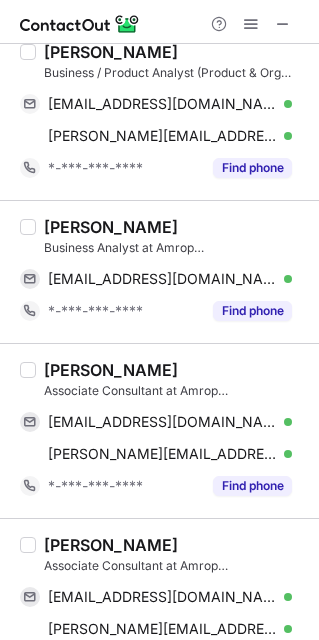 scroll, scrollTop: 2020, scrollLeft: 0, axis: vertical 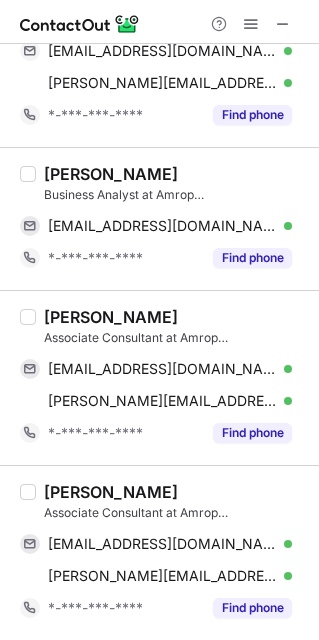 click on "Shipra Singh" at bounding box center (111, 492) 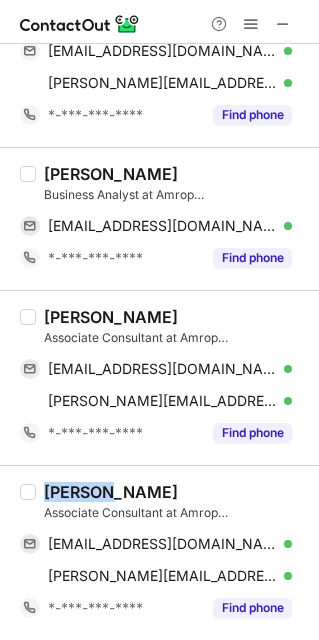 click on "Shipra Singh" at bounding box center [111, 492] 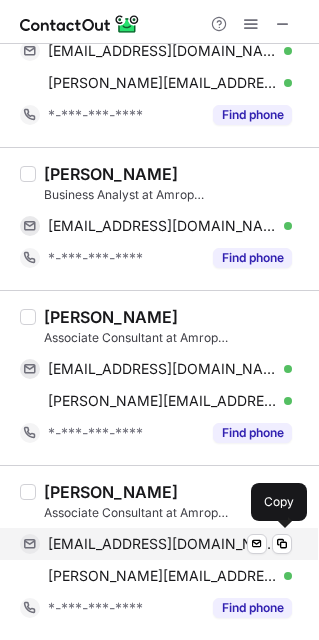 click on "shipra_95@yahoo.co.in" at bounding box center (162, 544) 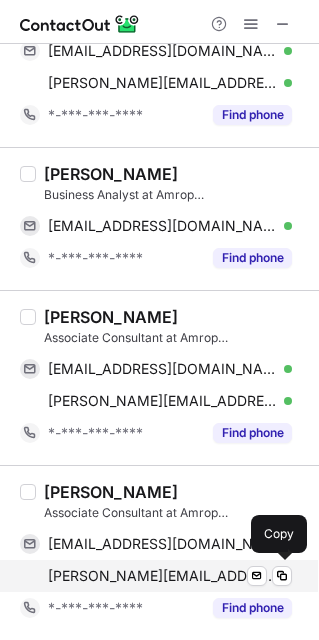 click on "shipra.singh@amrop.in" at bounding box center [162, 576] 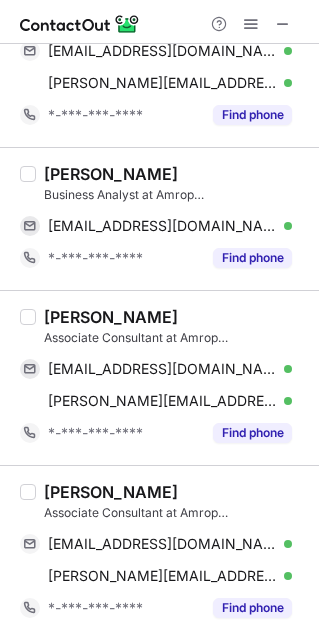 click on "Devesh Chandra Sati Business Analyst at Amrop India cadeveshcs@gmail.com Verified Send email Copy *-***-***-**** Find phone" at bounding box center [159, 218] 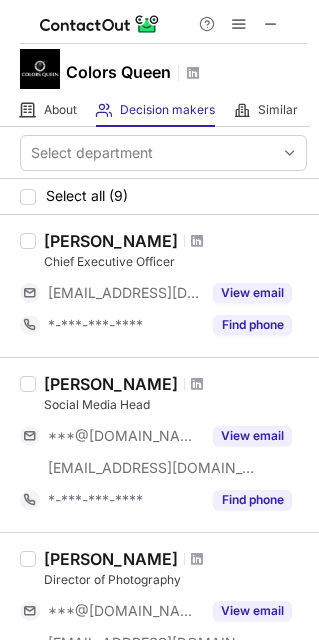 scroll, scrollTop: 0, scrollLeft: 0, axis: both 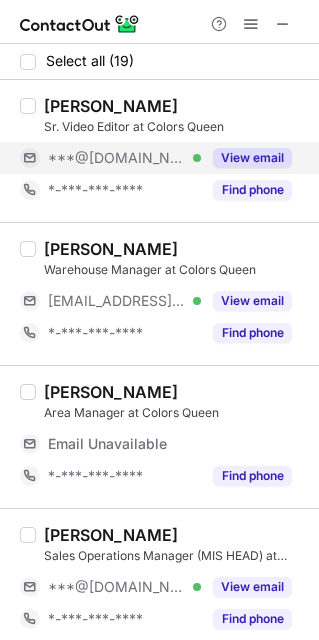 click on "View email" at bounding box center (252, 158) 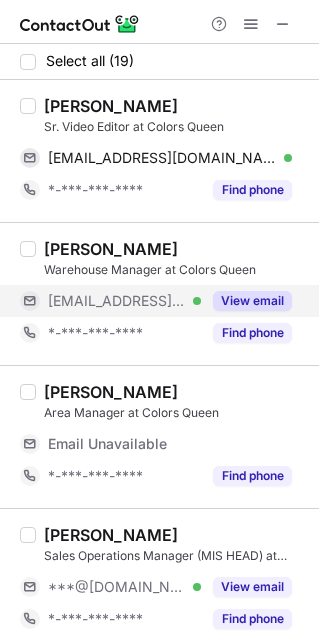 click on "View email" at bounding box center (252, 301) 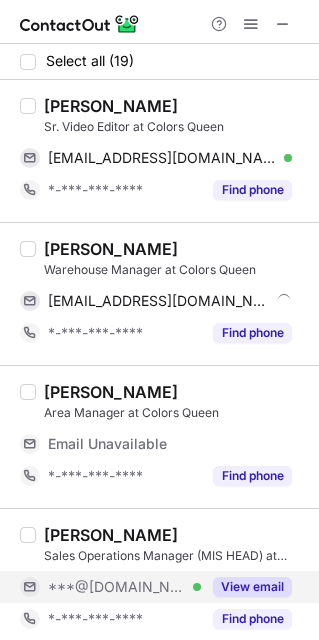 click on "View email" at bounding box center (252, 587) 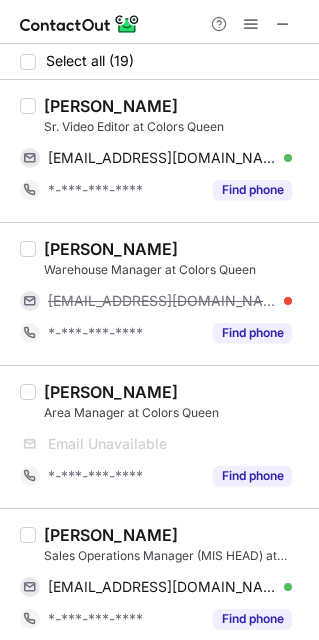 click on "[PERSON_NAME]" at bounding box center [111, 106] 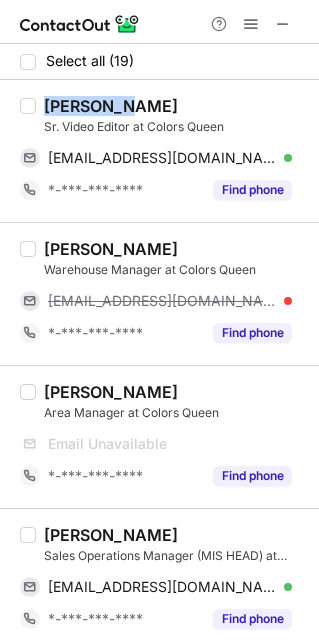 click on "[PERSON_NAME]" at bounding box center [111, 106] 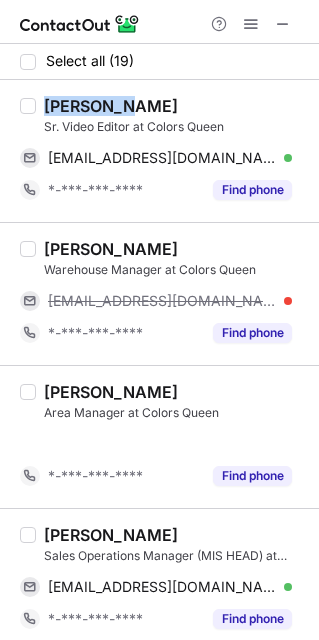 copy on "[PERSON_NAME]" 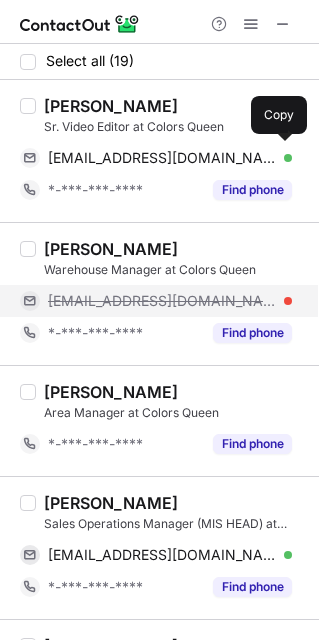drag, startPoint x: 183, startPoint y: 159, endPoint x: 247, endPoint y: 285, distance: 141.32233 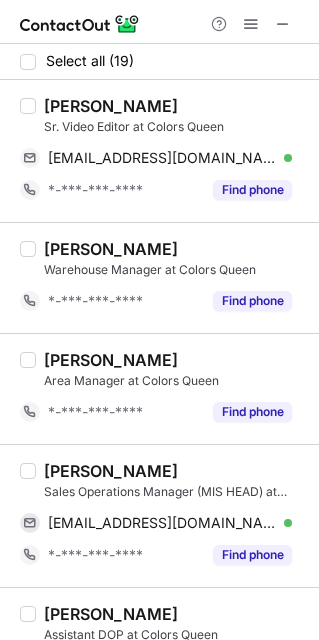 click on "[PERSON_NAME]" at bounding box center (111, 471) 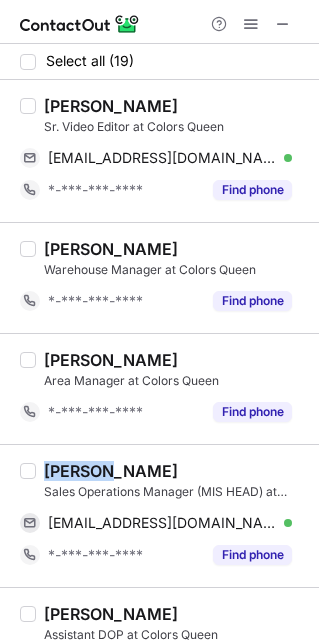 click on "[PERSON_NAME]" at bounding box center [111, 471] 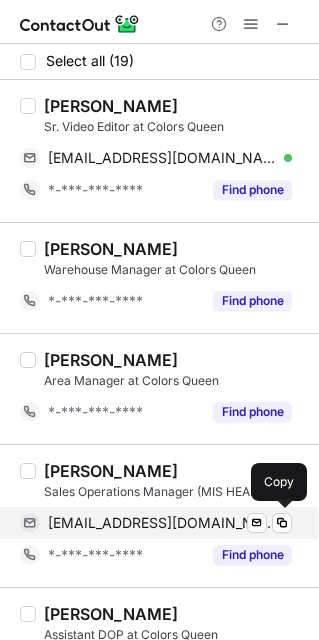 drag, startPoint x: 120, startPoint y: 518, endPoint x: 163, endPoint y: 533, distance: 45.54119 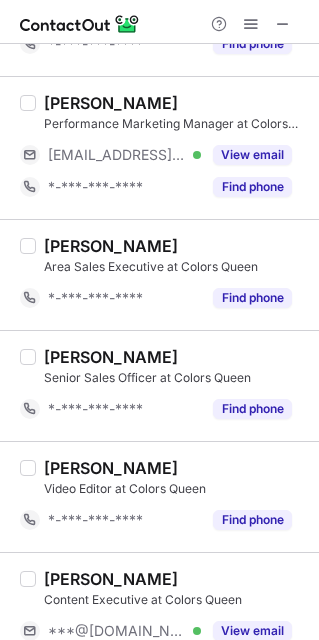 scroll, scrollTop: 661, scrollLeft: 0, axis: vertical 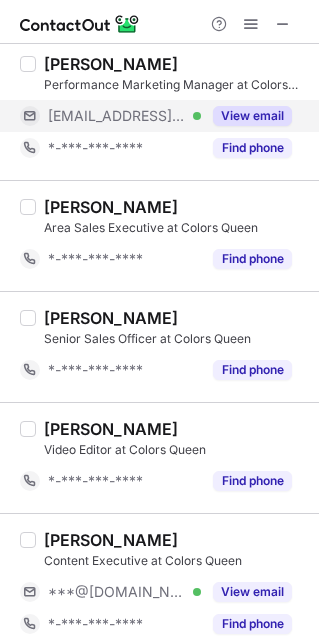 drag, startPoint x: 270, startPoint y: 120, endPoint x: 262, endPoint y: 210, distance: 90.35486 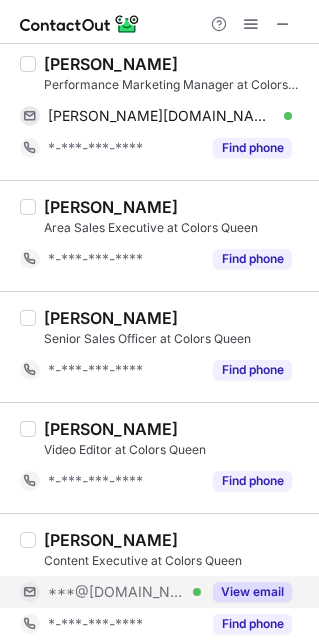 click on "View email" at bounding box center [252, 592] 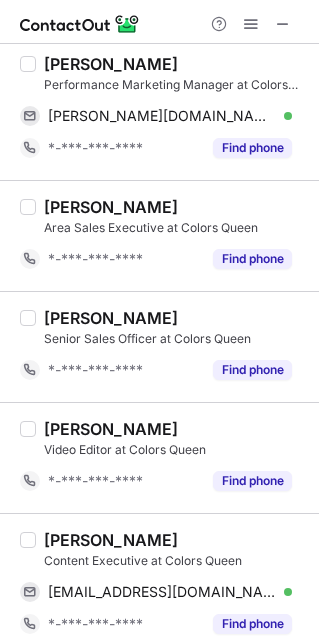 click on "[PERSON_NAME]" at bounding box center (111, 64) 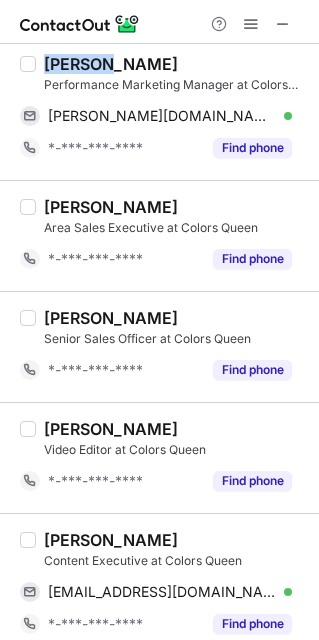 click on "[PERSON_NAME]" at bounding box center [111, 64] 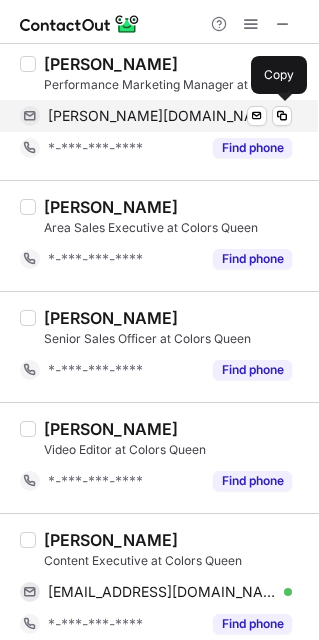 click on "[PERSON_NAME][DOMAIN_NAME][EMAIL_ADDRESS][DOMAIN_NAME]" at bounding box center (162, 116) 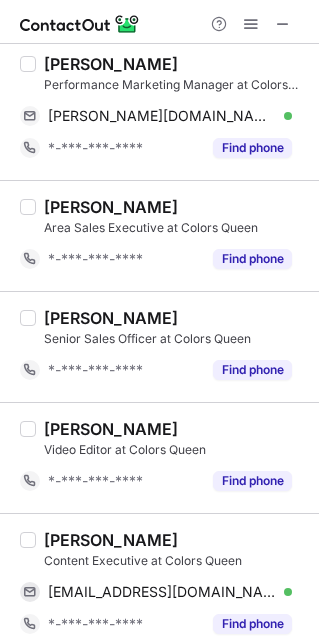 click on "[PERSON_NAME]" at bounding box center (111, 540) 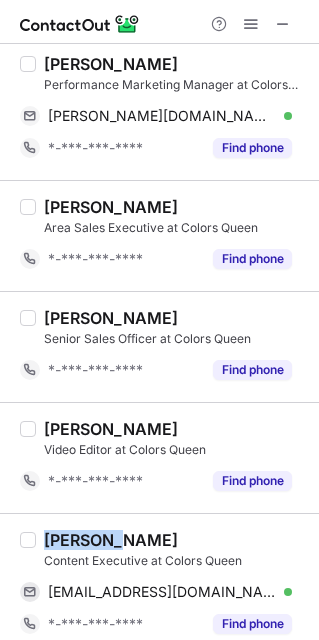 click on "[PERSON_NAME]" at bounding box center [111, 540] 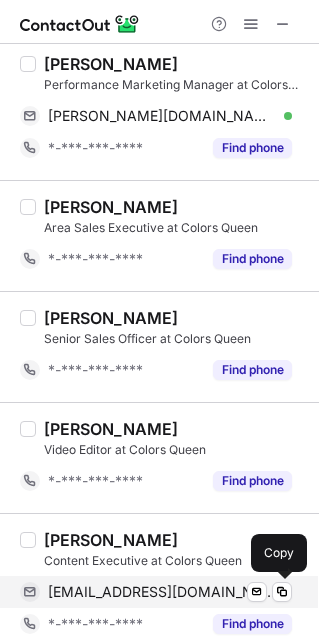 click on "[EMAIL_ADDRESS][DOMAIN_NAME]" at bounding box center [162, 592] 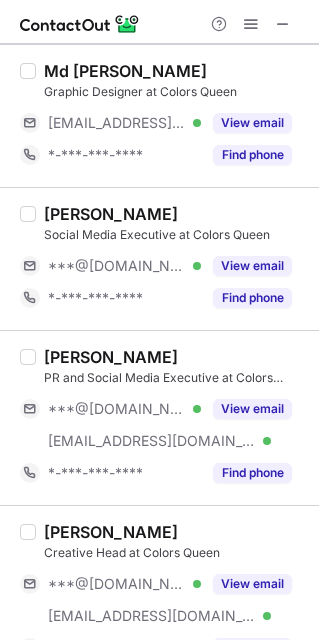 scroll, scrollTop: 1396, scrollLeft: 0, axis: vertical 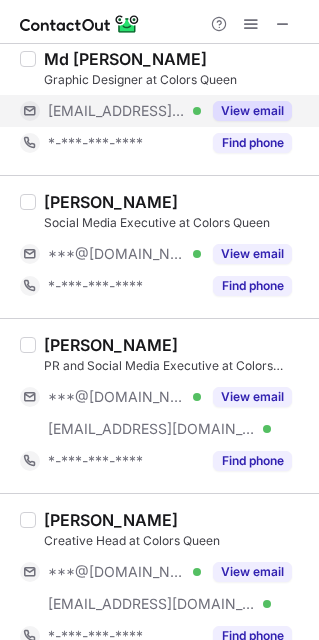 drag, startPoint x: 273, startPoint y: 114, endPoint x: 234, endPoint y: 242, distance: 133.80957 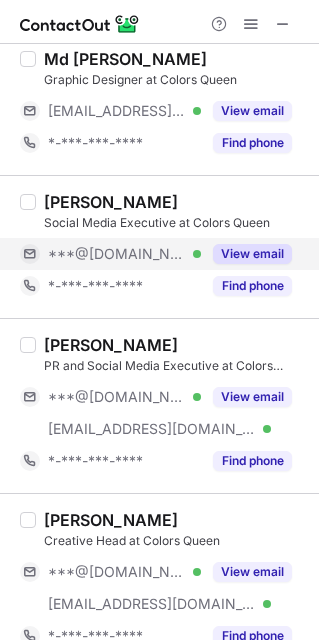 click on "View email" at bounding box center [252, 111] 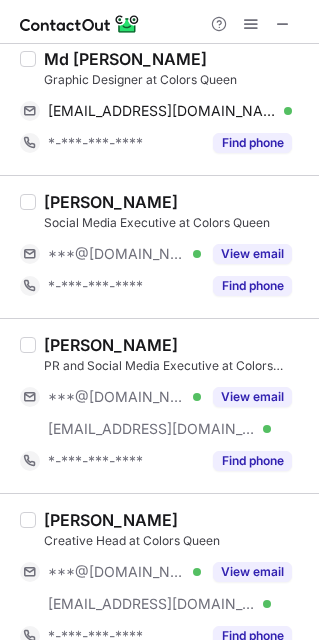 drag, startPoint x: 238, startPoint y: 257, endPoint x: 291, endPoint y: 365, distance: 120.30378 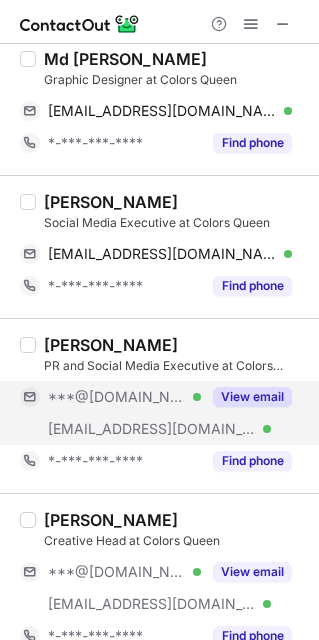 click on "View email" at bounding box center (252, 397) 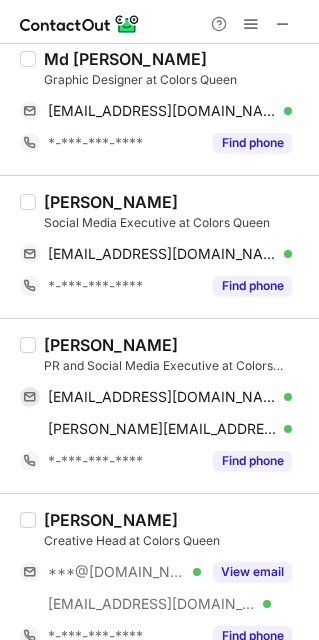 click on "Md [PERSON_NAME]" at bounding box center [125, 59] 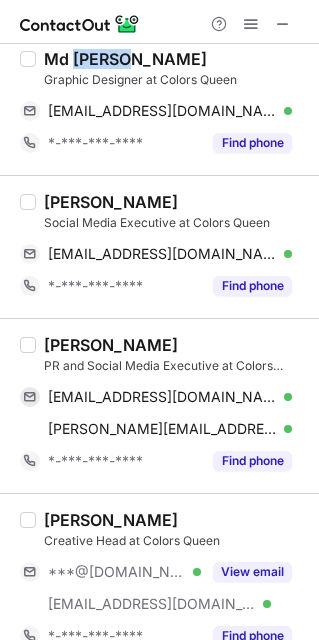 click on "Md [PERSON_NAME]" at bounding box center (125, 59) 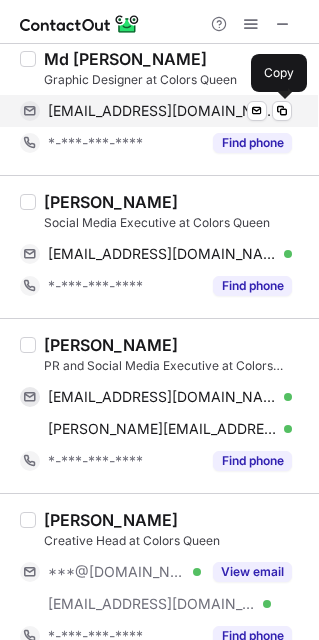 click on "jasim@colorsqueen.com" at bounding box center [162, 111] 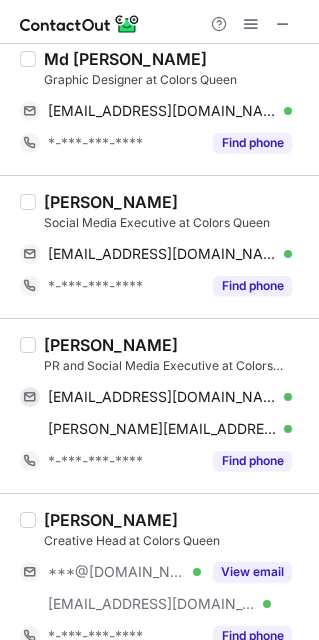 click on "Khushi Gulati" at bounding box center (111, 202) 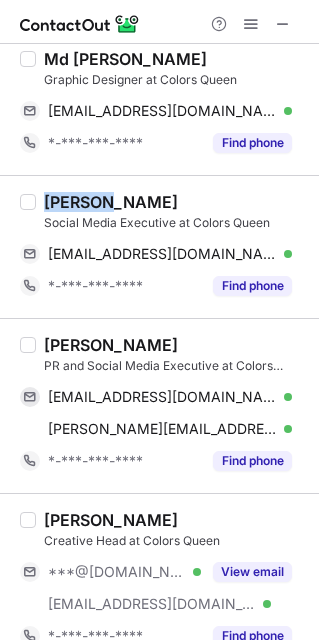 click on "Khushi Gulati" at bounding box center [111, 202] 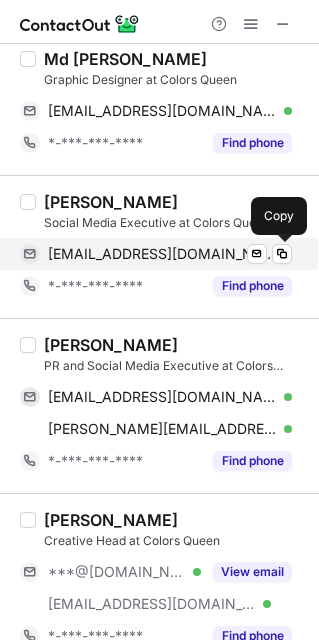 drag, startPoint x: 166, startPoint y: 260, endPoint x: 181, endPoint y: 269, distance: 17.492855 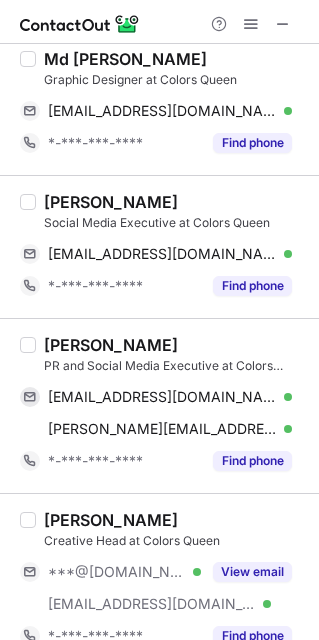 click on "Tanishka Kansal" at bounding box center [111, 345] 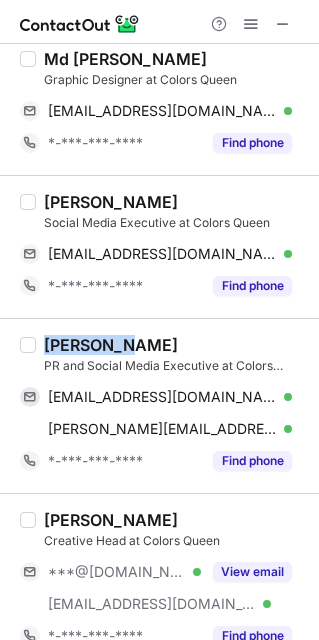 click on "Tanishka Kansal" at bounding box center (111, 345) 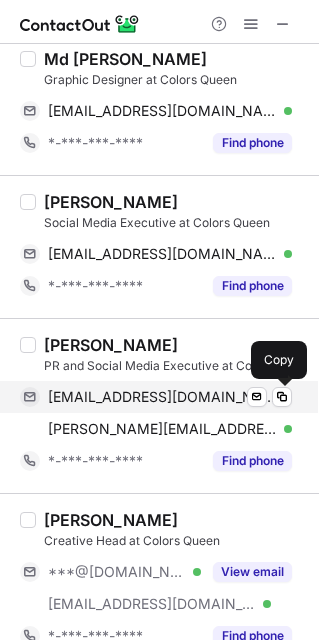 drag, startPoint x: 186, startPoint y: 408, endPoint x: 232, endPoint y: 408, distance: 46 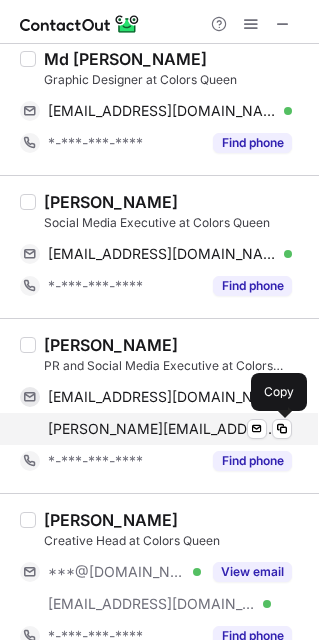 click on "tanishka@colorsqueen.com" at bounding box center (162, 429) 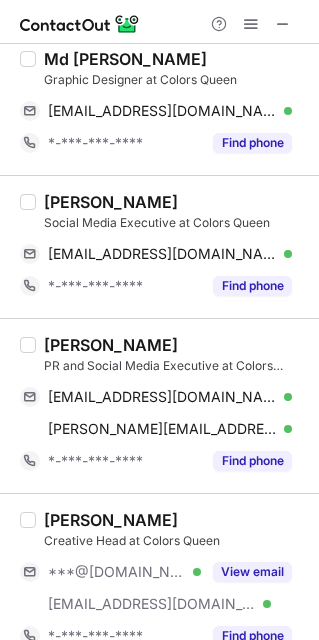click on "Bhavika Lamba" at bounding box center (111, 520) 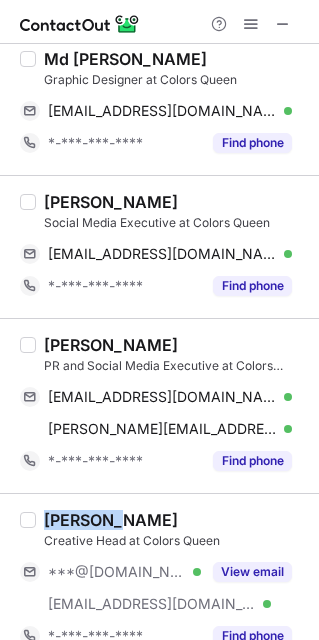 click on "Bhavika Lamba" at bounding box center (111, 520) 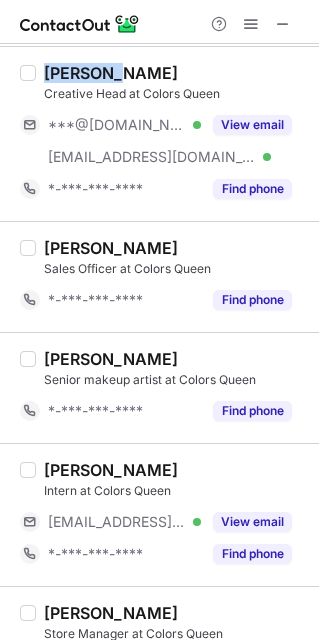 scroll, scrollTop: 1855, scrollLeft: 0, axis: vertical 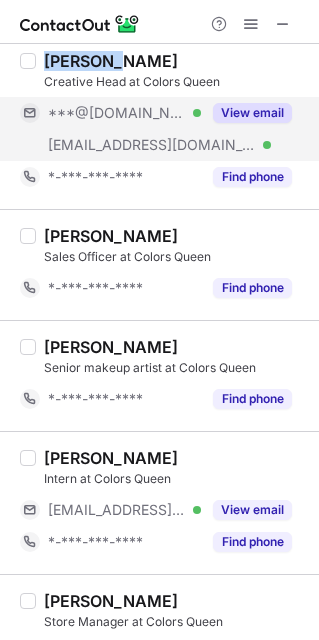 click on "View email" at bounding box center (252, 113) 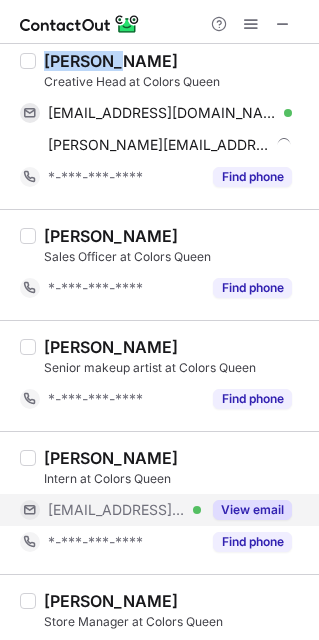 click on "View email" at bounding box center [252, 510] 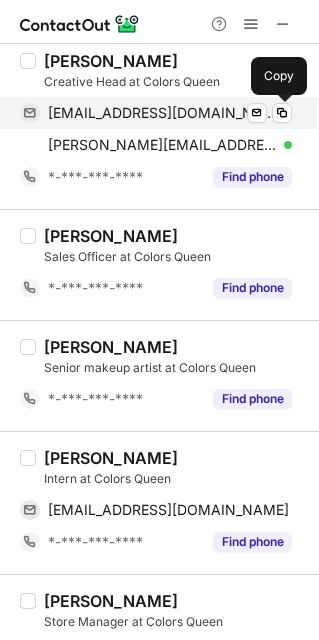click on "blamba1996@gmail.com" at bounding box center [162, 113] 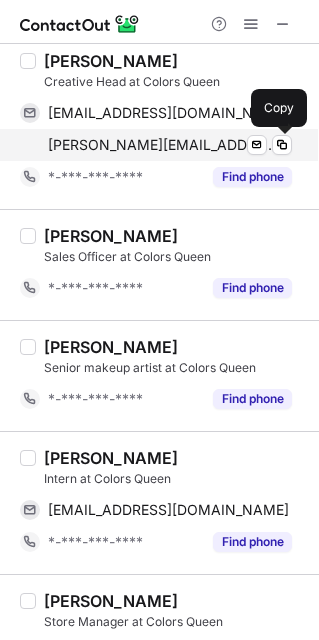 drag, startPoint x: 180, startPoint y: 146, endPoint x: 205, endPoint y: 162, distance: 29.681644 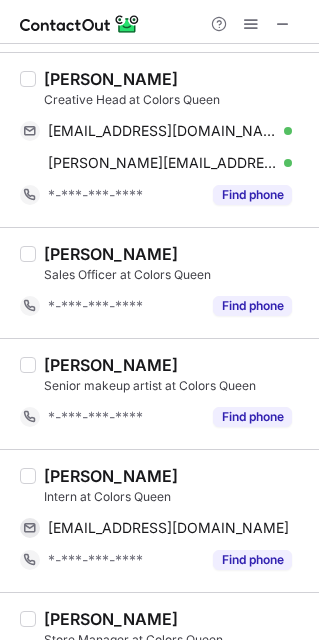 scroll, scrollTop: 1906, scrollLeft: 0, axis: vertical 